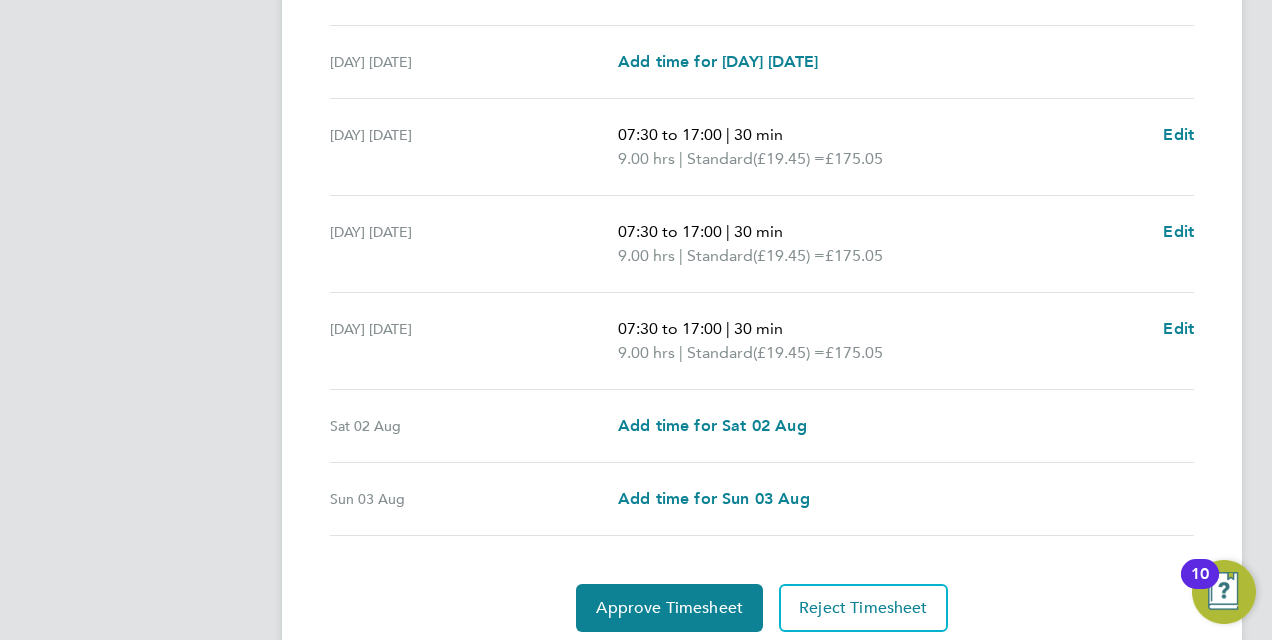 scroll, scrollTop: 686, scrollLeft: 0, axis: vertical 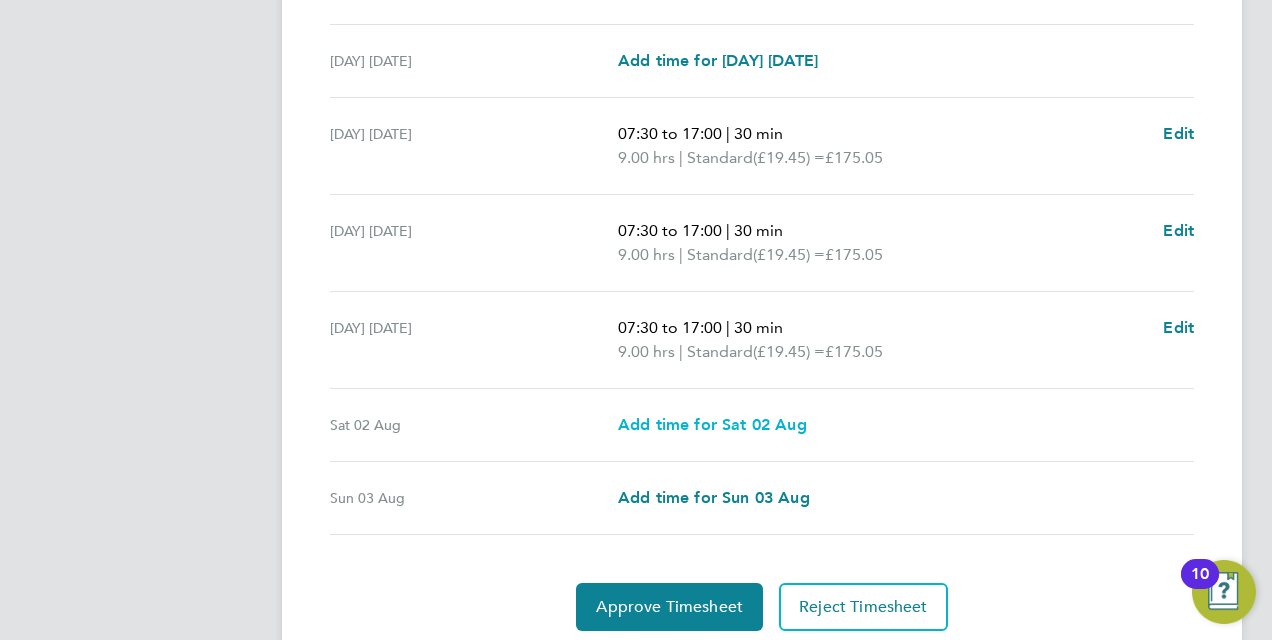click on "Add time for Sat 02 Aug" at bounding box center [712, 424] 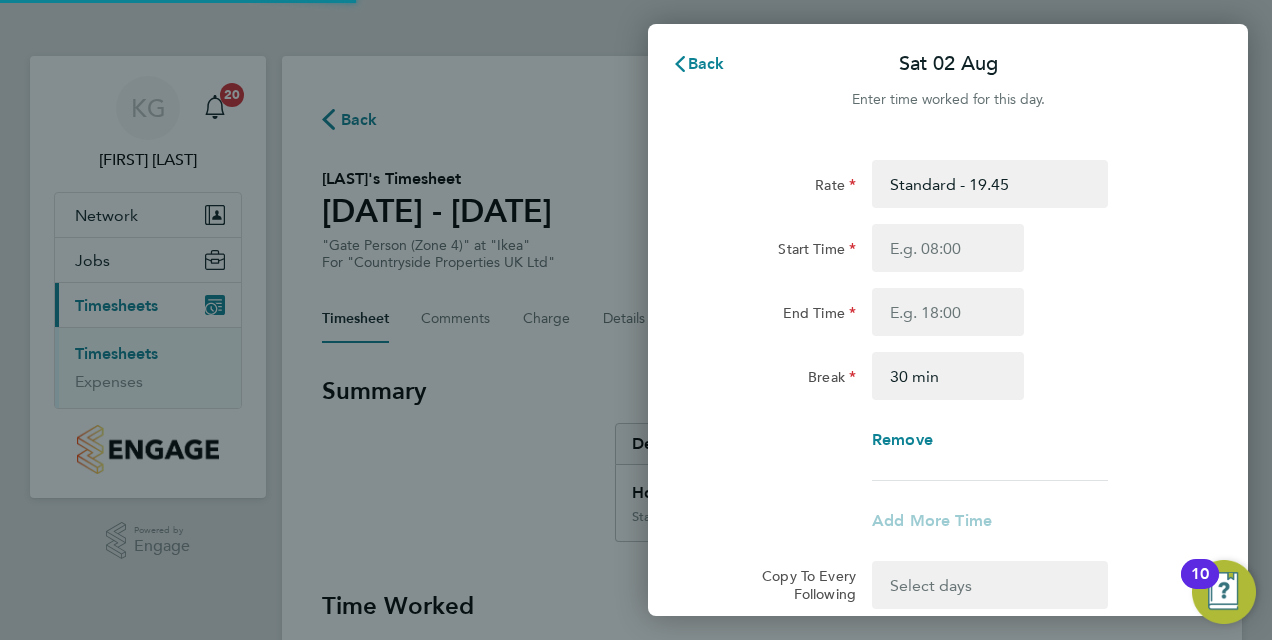 scroll, scrollTop: 0, scrollLeft: 0, axis: both 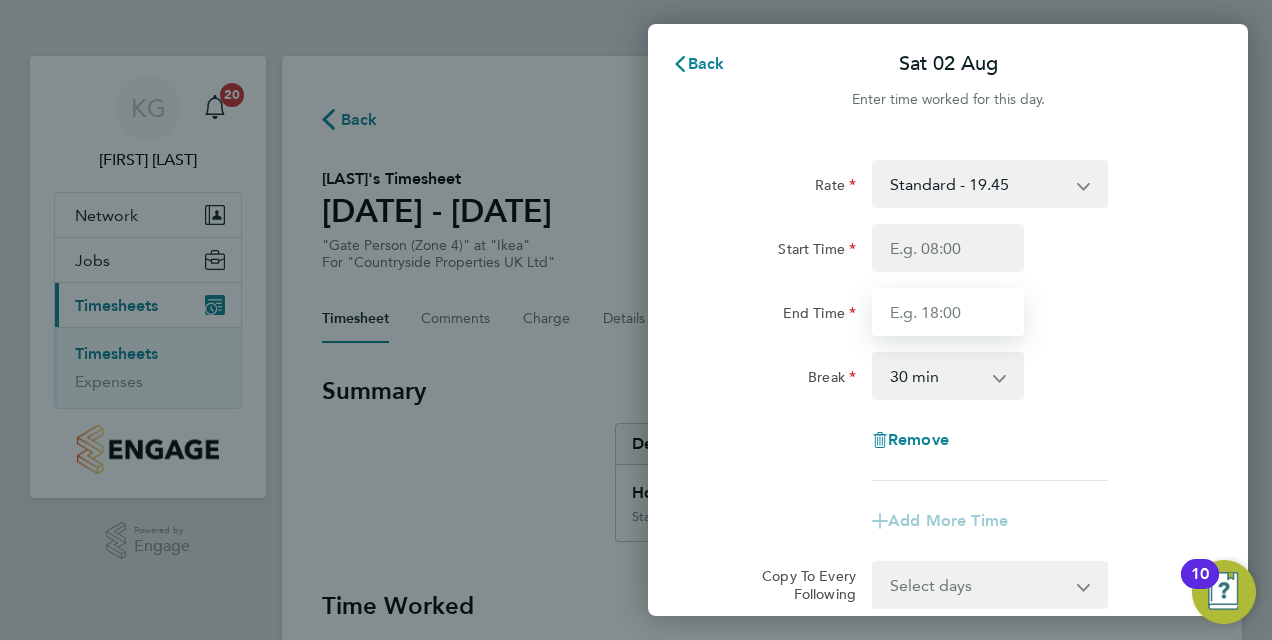 click on "End Time" at bounding box center (948, 312) 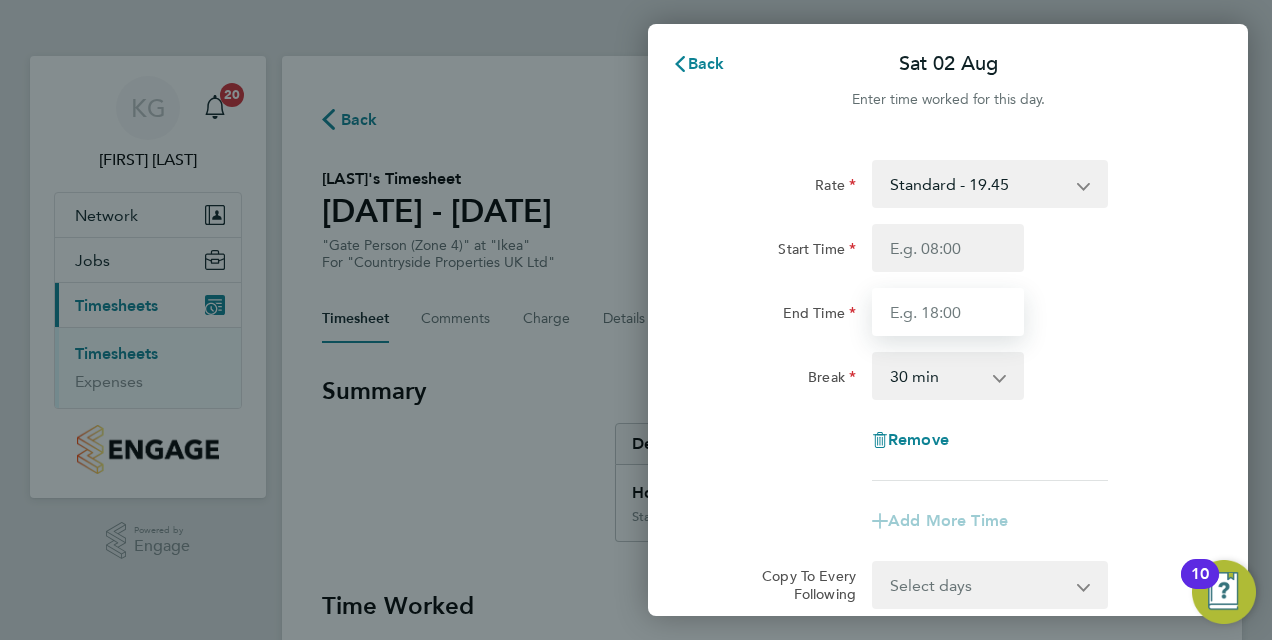 click on "End Time" at bounding box center [948, 312] 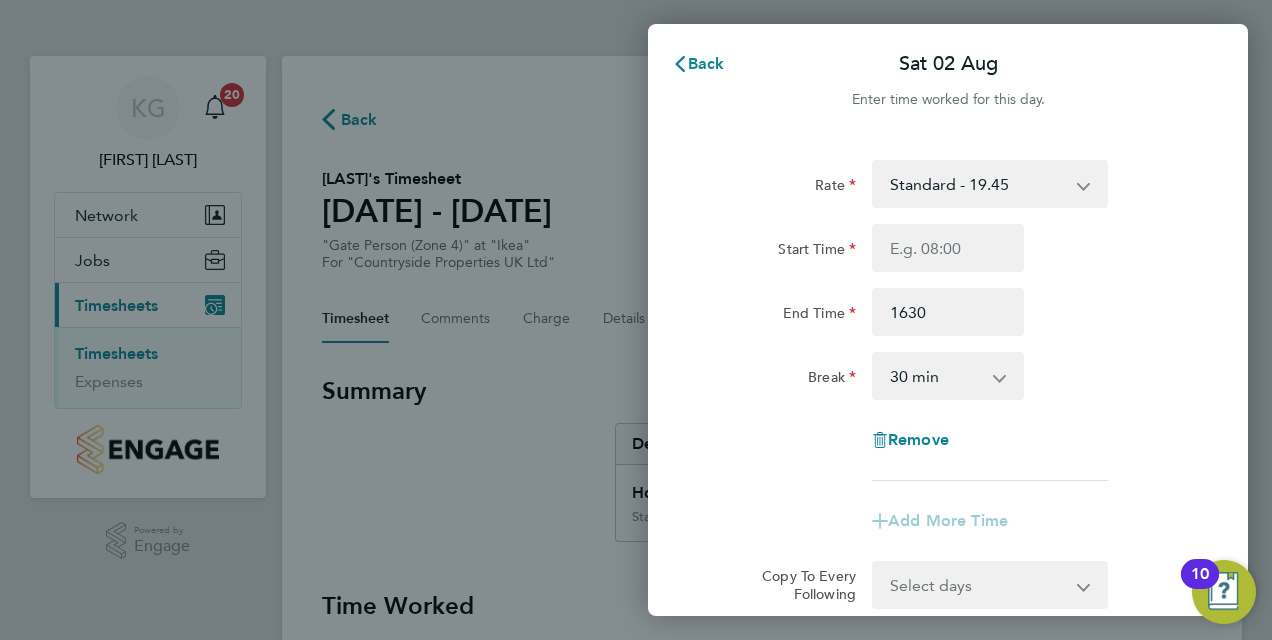type on "16:30" 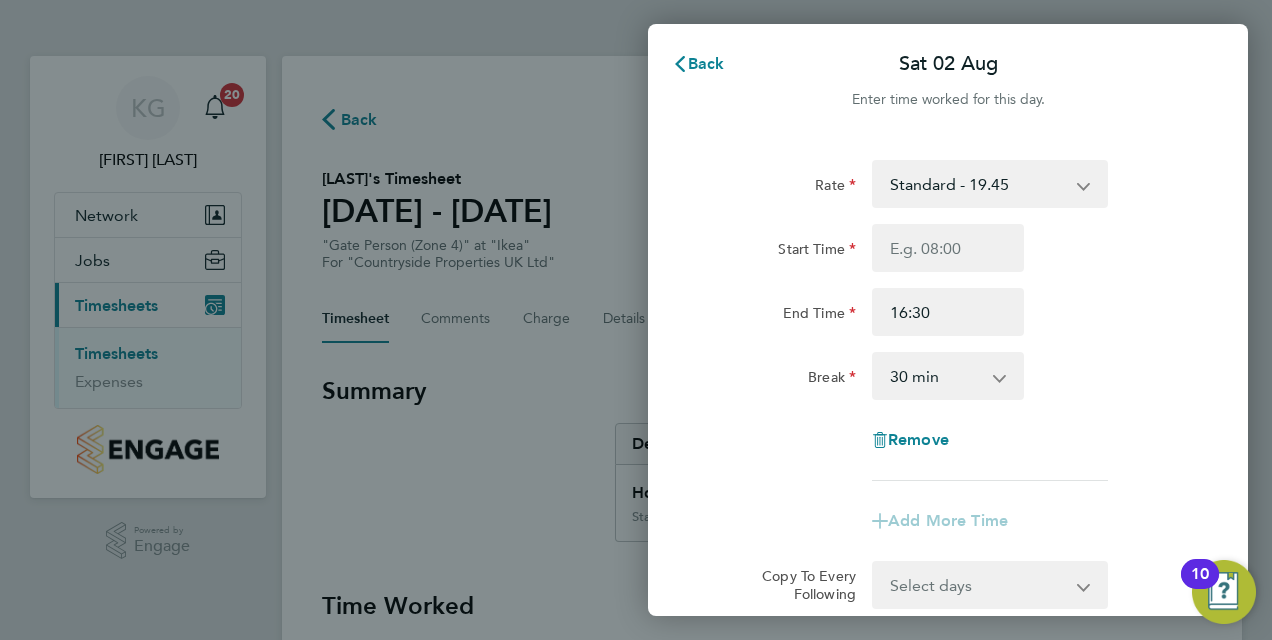 click on "Rate  Standard - 19.45
Start Time End Time 16:30 Break  0 min   15 min   30 min   45 min   60 min   75 min   90 min
Remove" 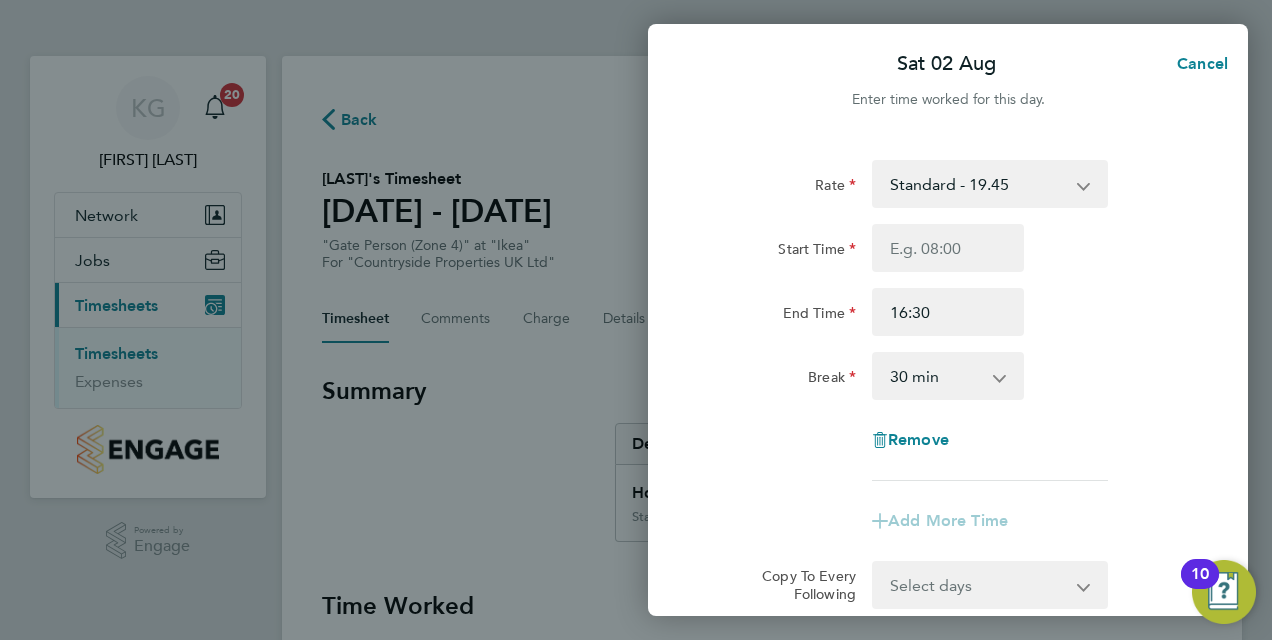 scroll, scrollTop: 232, scrollLeft: 0, axis: vertical 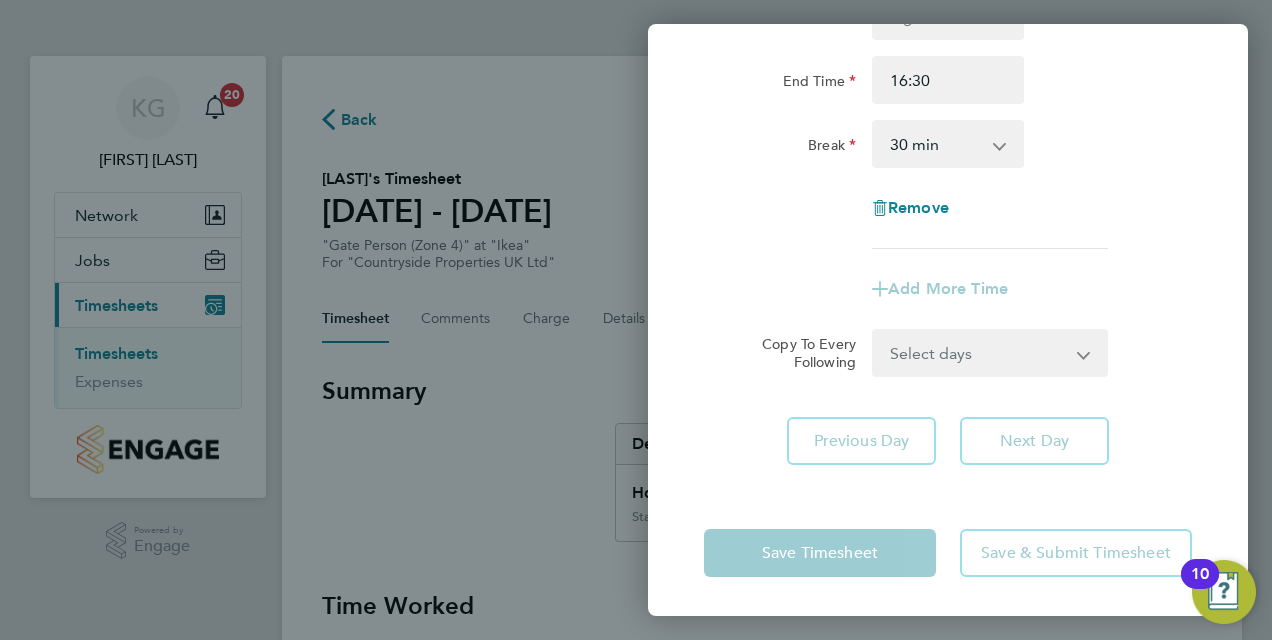click on "Save Timesheet" 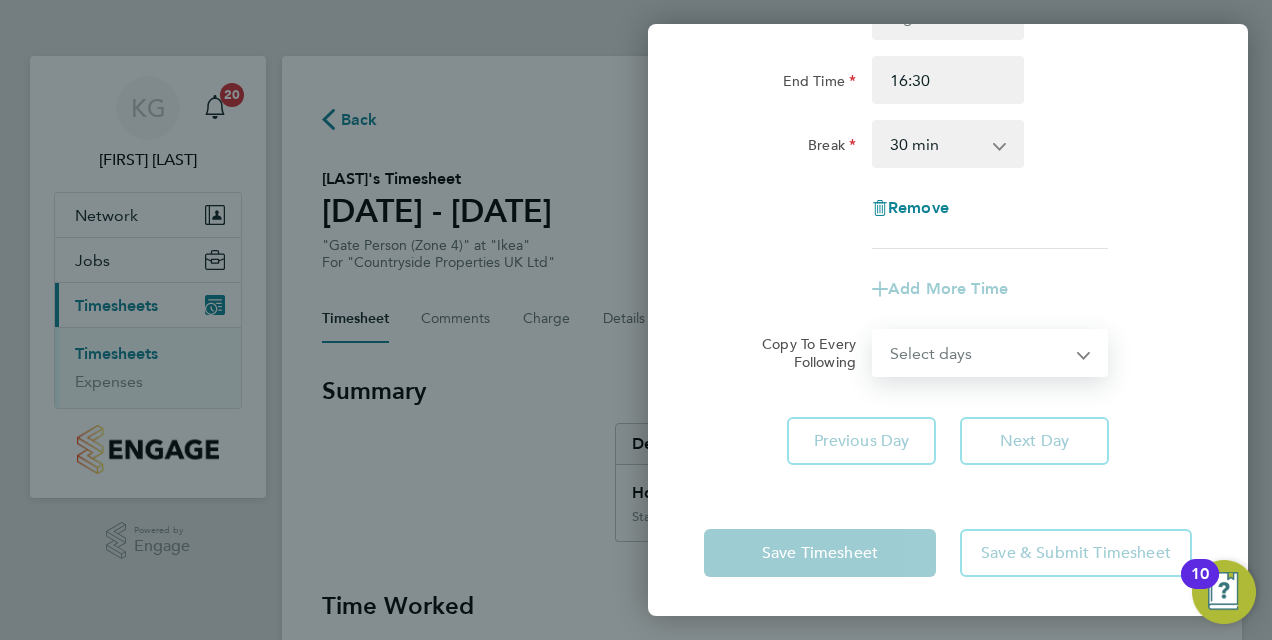 click on "Rate  Standard - 19.45
Start Time End Time 16:30 Break  0 min   15 min   30 min   45 min   60 min   75 min   90 min
Remove
Add More Time  Copy To Every Following  Select days   Sunday
Previous Day   Next Day" 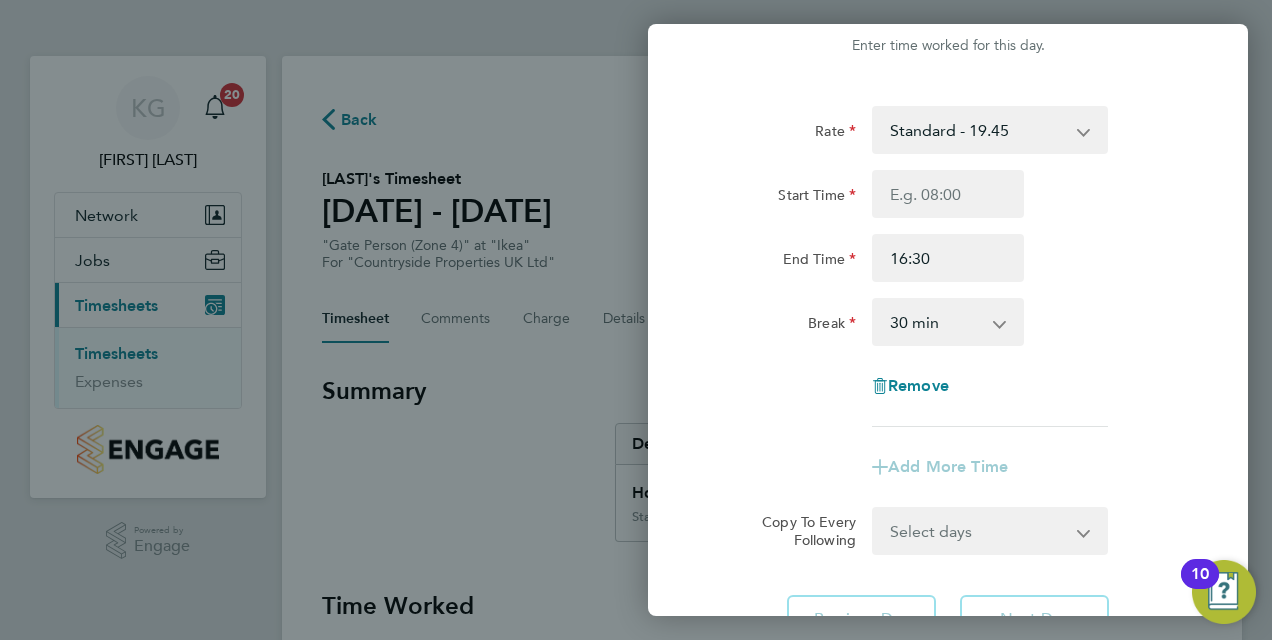 scroll, scrollTop: 0, scrollLeft: 0, axis: both 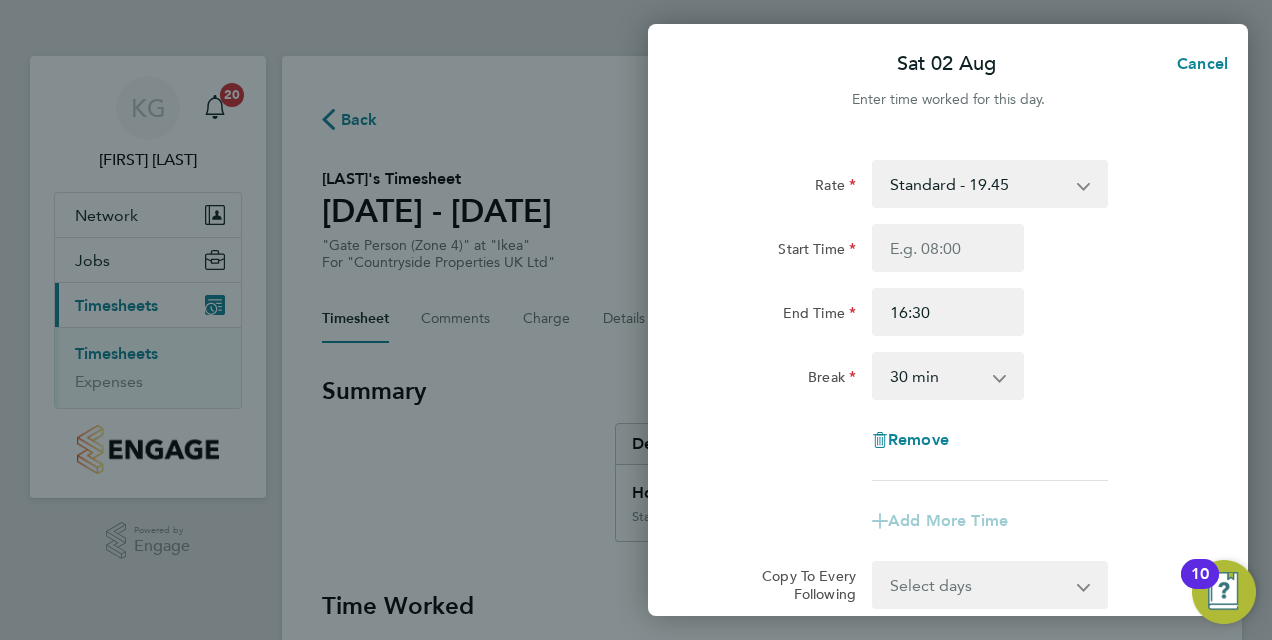 click on "Standard - 19.45" at bounding box center (978, 184) 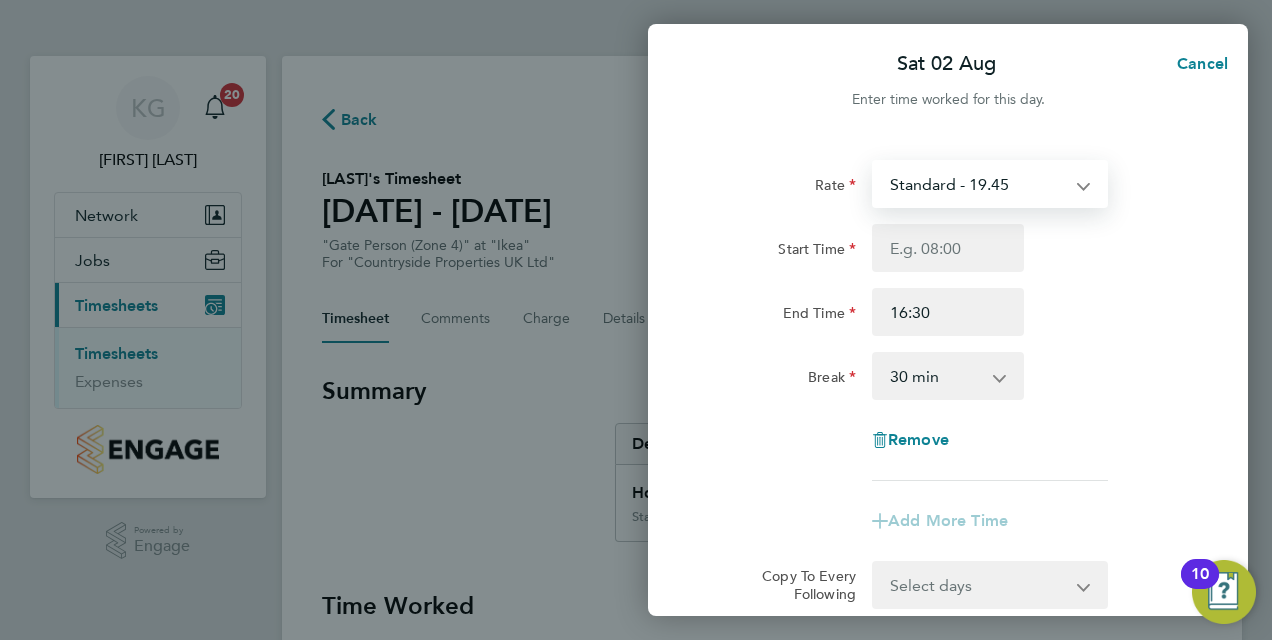 click on "Standard - 19.45" at bounding box center (978, 184) 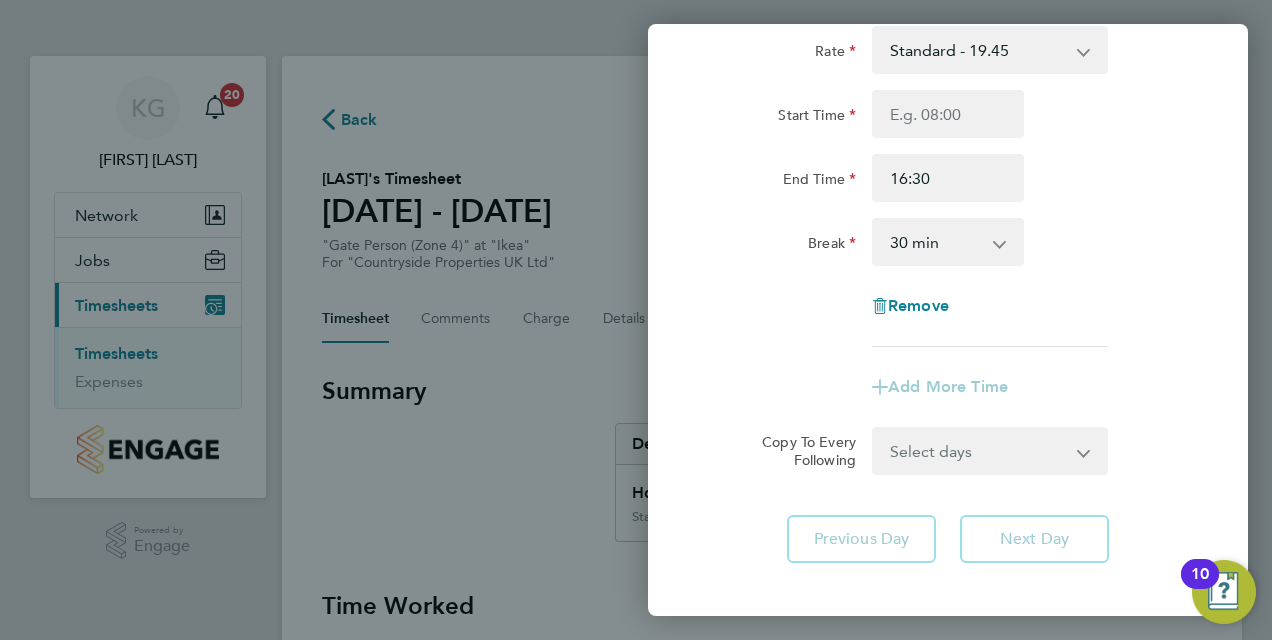 click on "Add More Time" 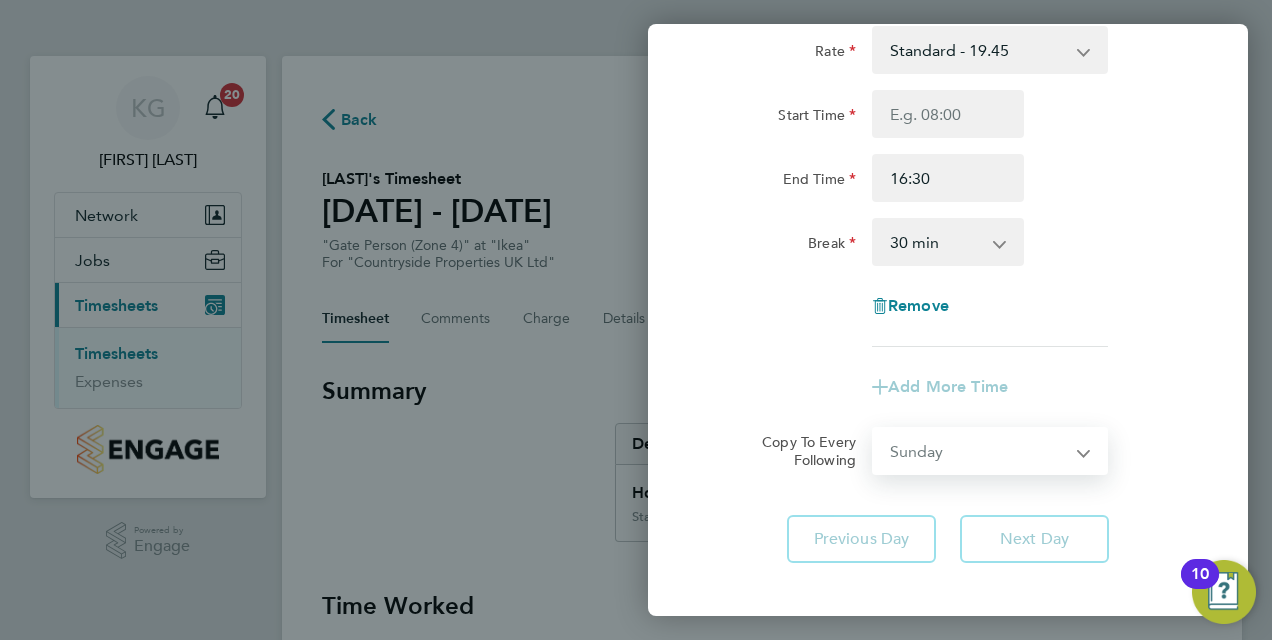 click on "Select days   Sunday" at bounding box center [979, 451] 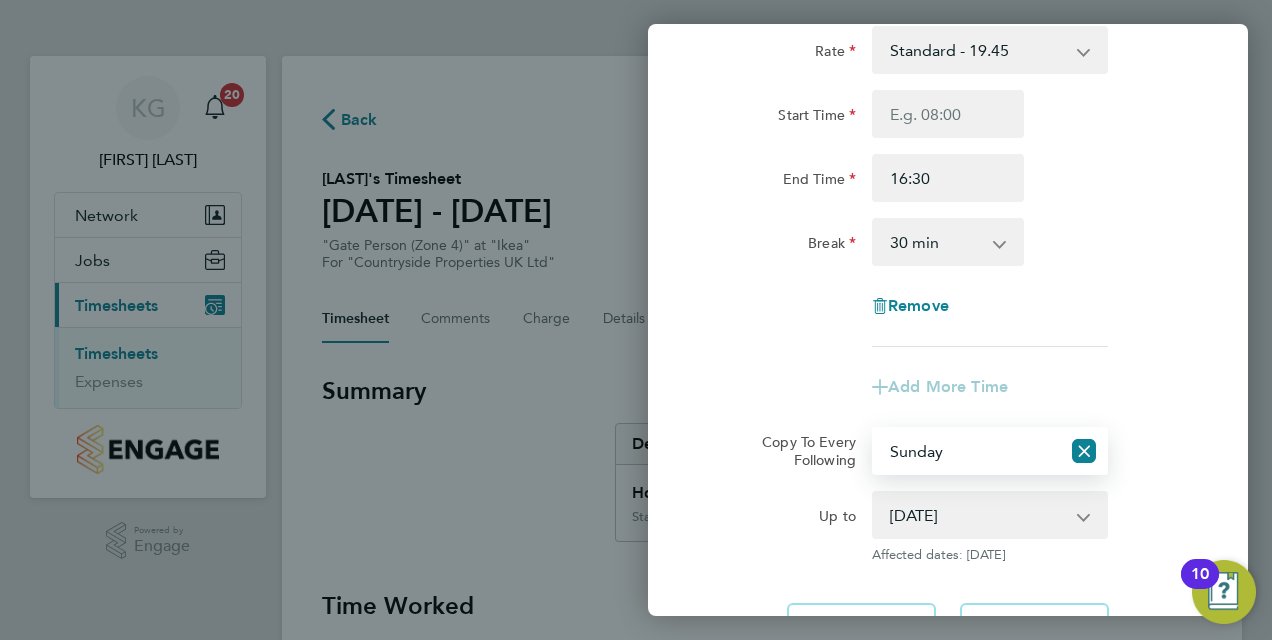 scroll, scrollTop: 320, scrollLeft: 0, axis: vertical 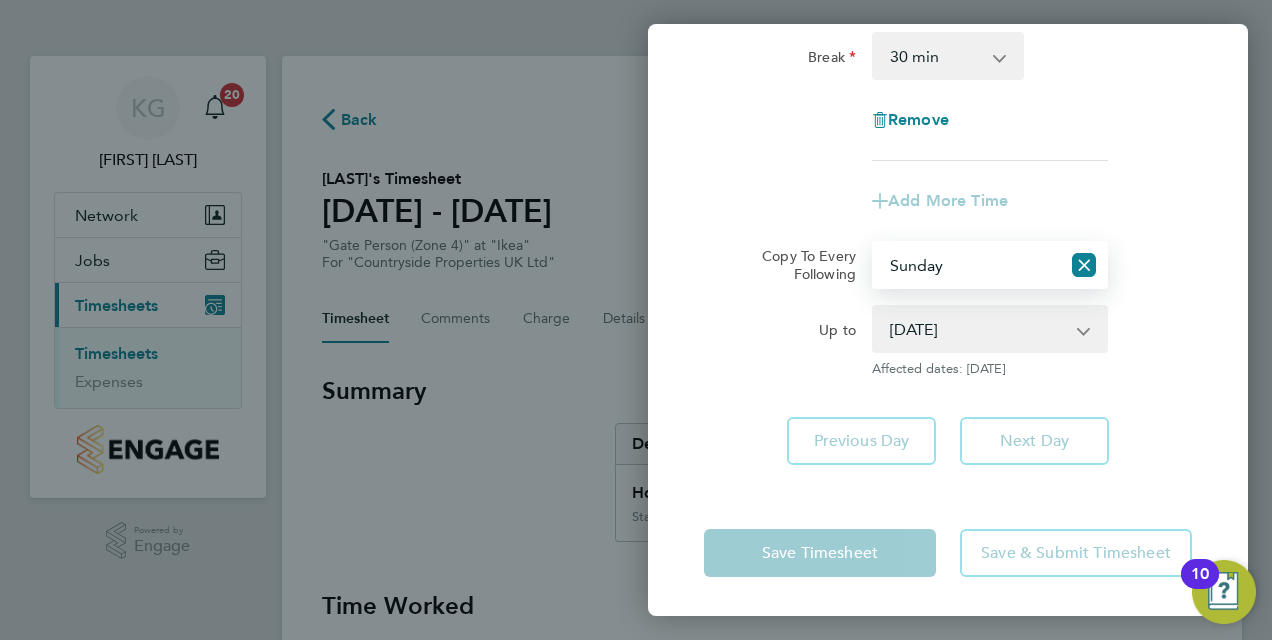 click on "Previous Day" 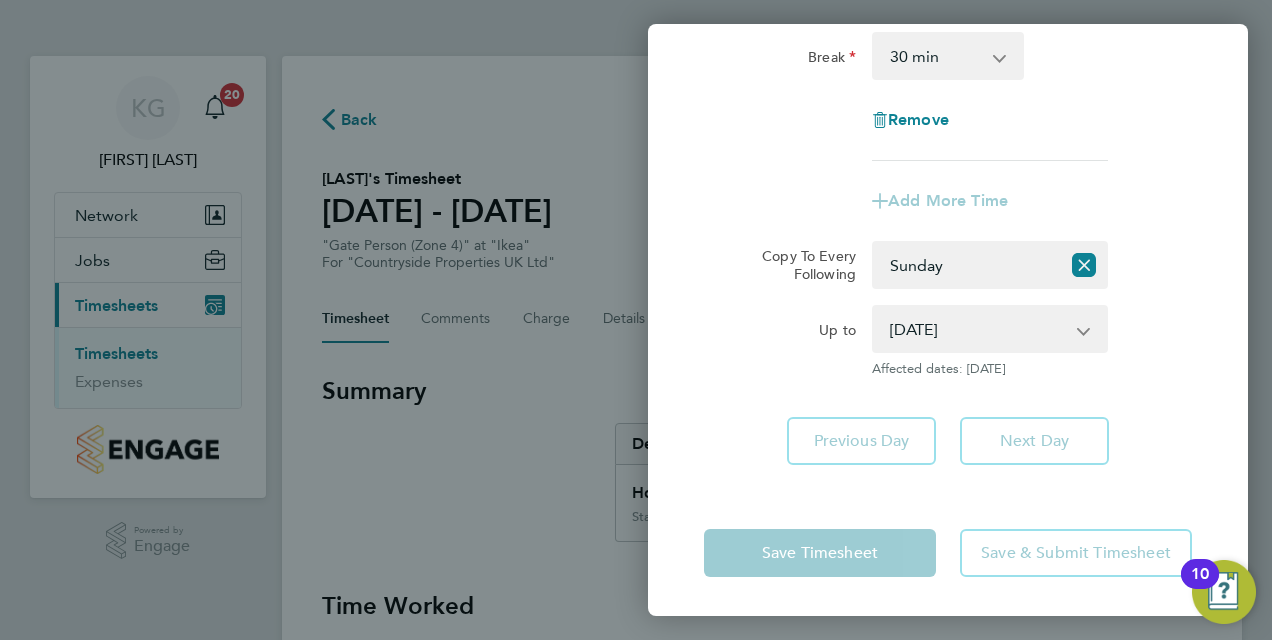 click on "Previous Day" 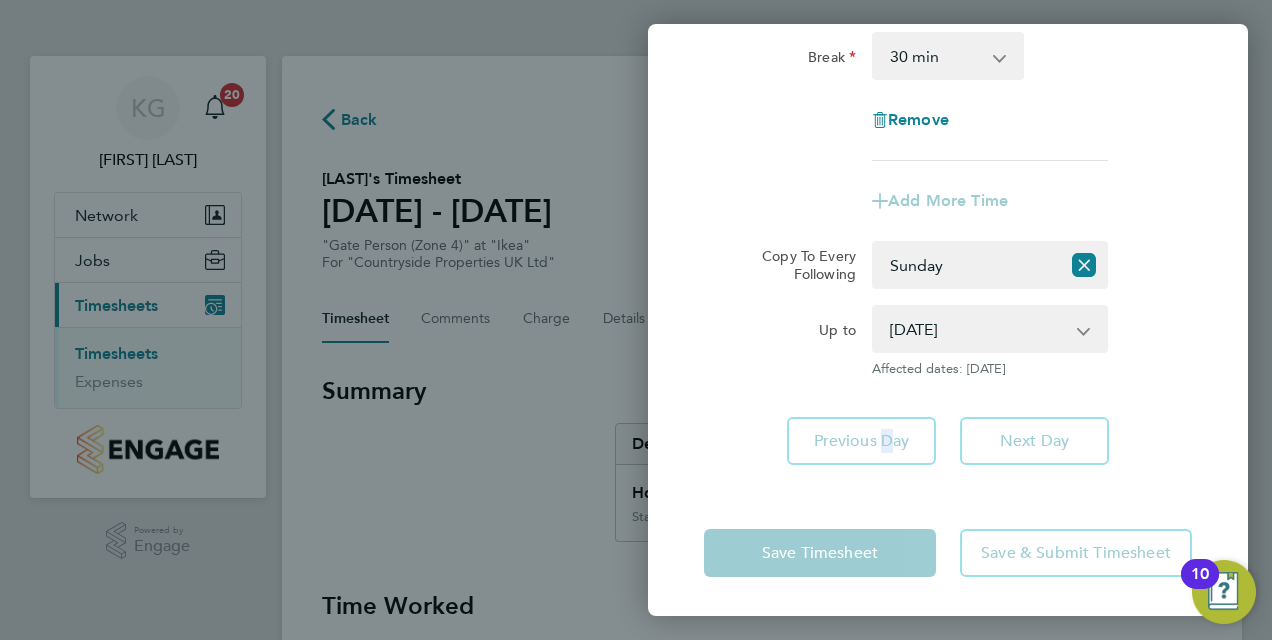 click on "Previous Day" 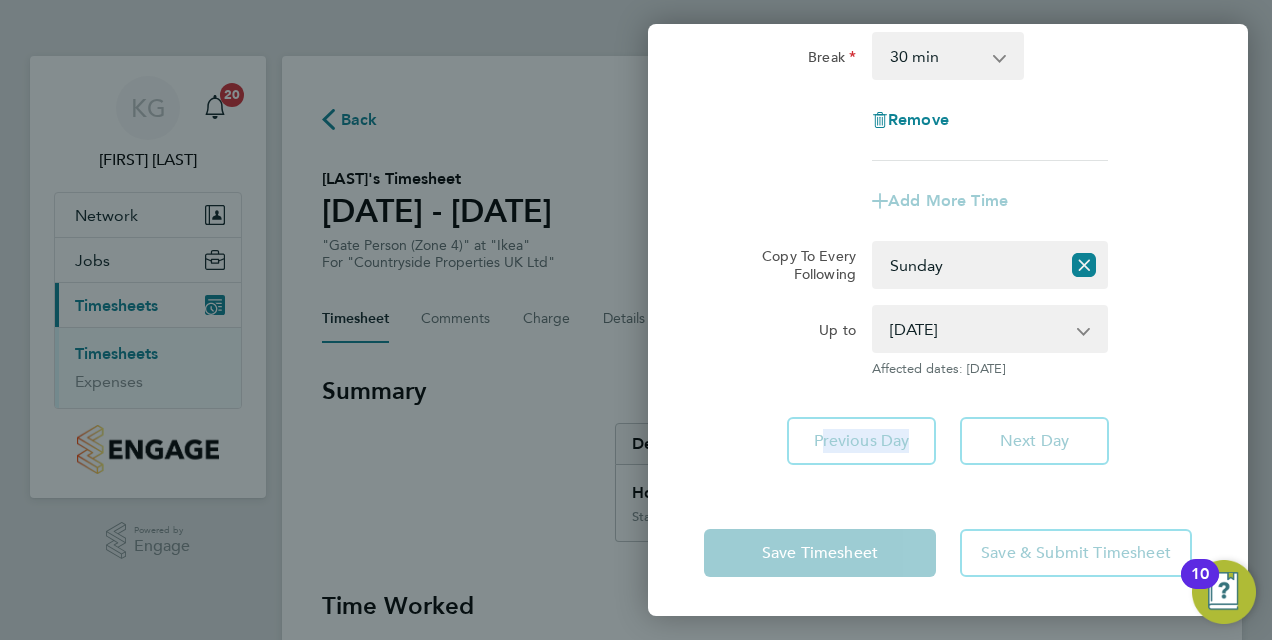 click on "Previous Day" 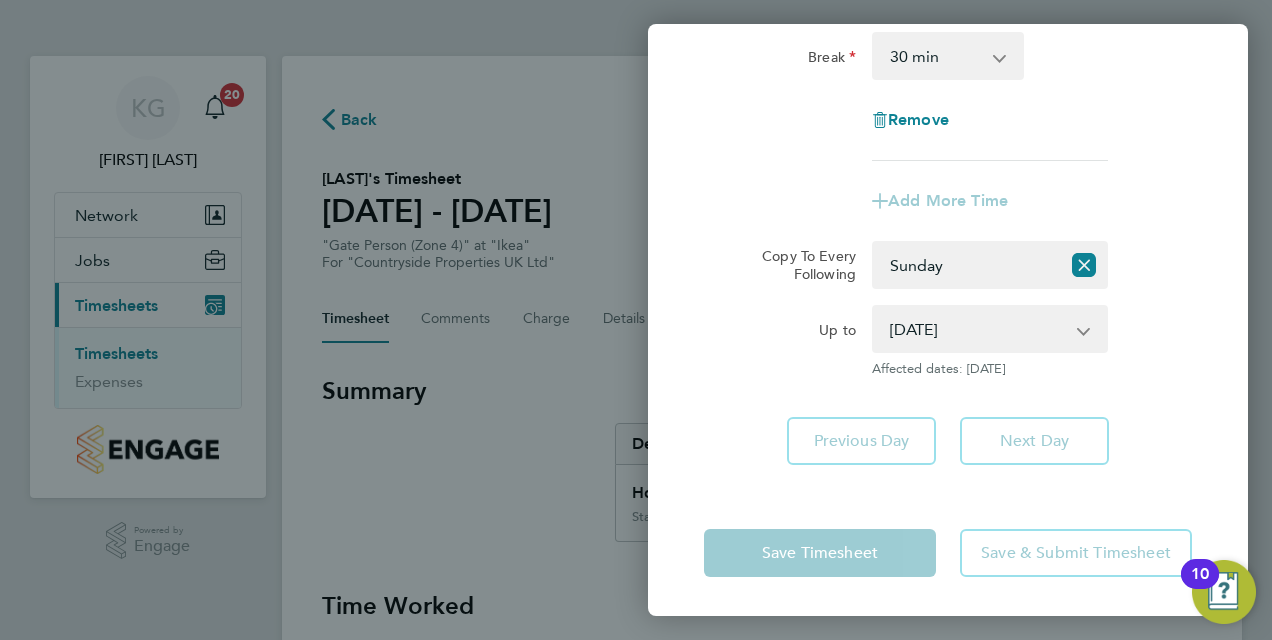 drag, startPoint x: 872, startPoint y: 450, endPoint x: 1027, endPoint y: 444, distance: 155.11609 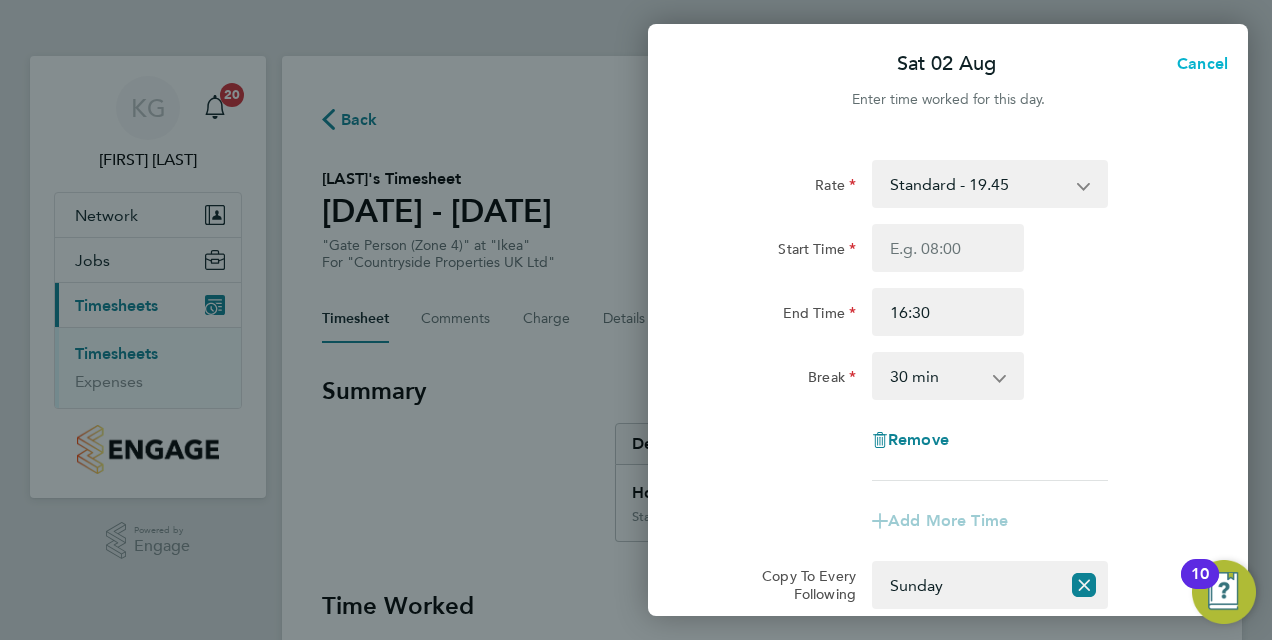 click on "Cancel" 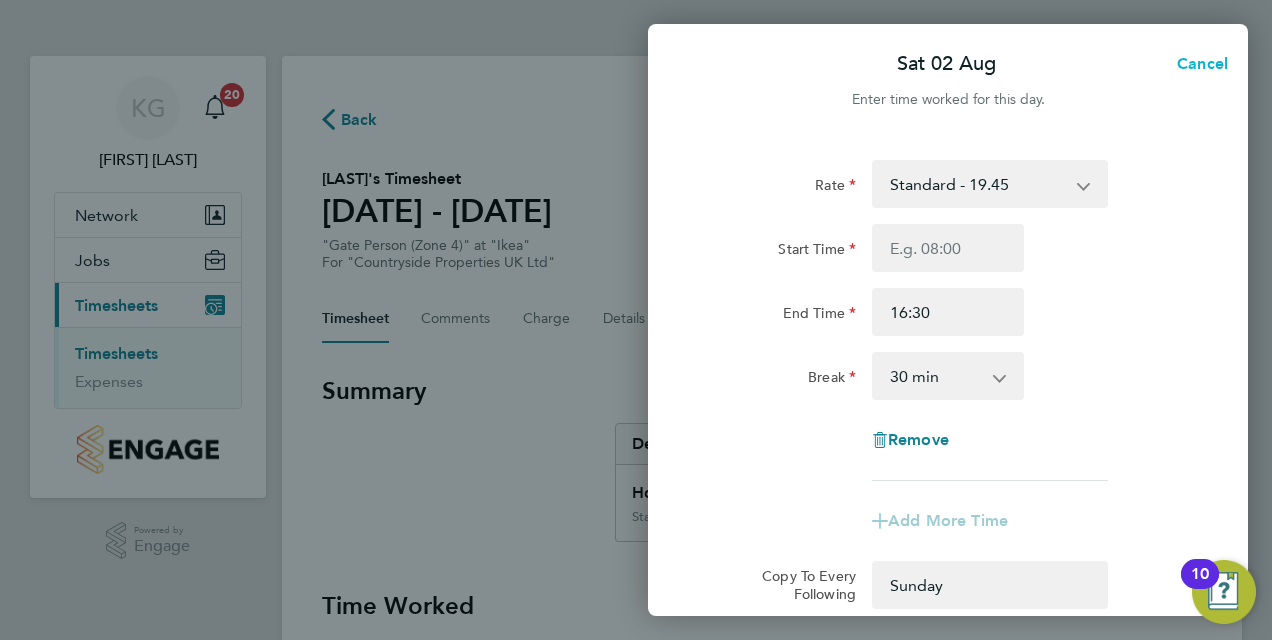 select on "0: null" 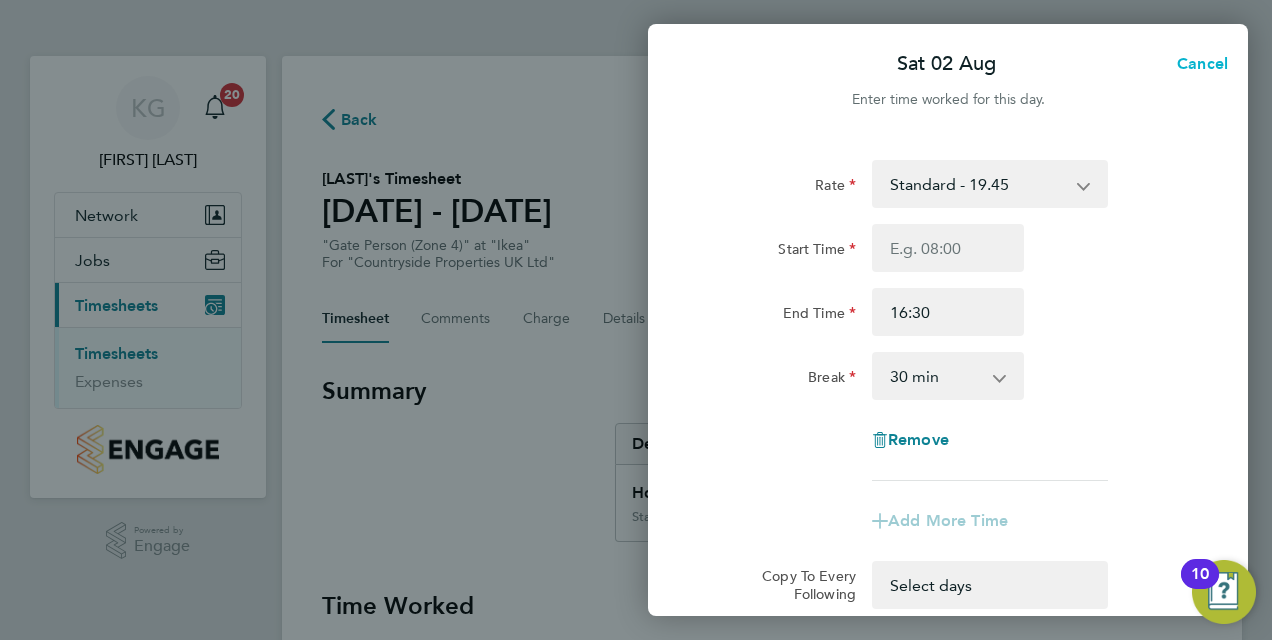 select on "30" 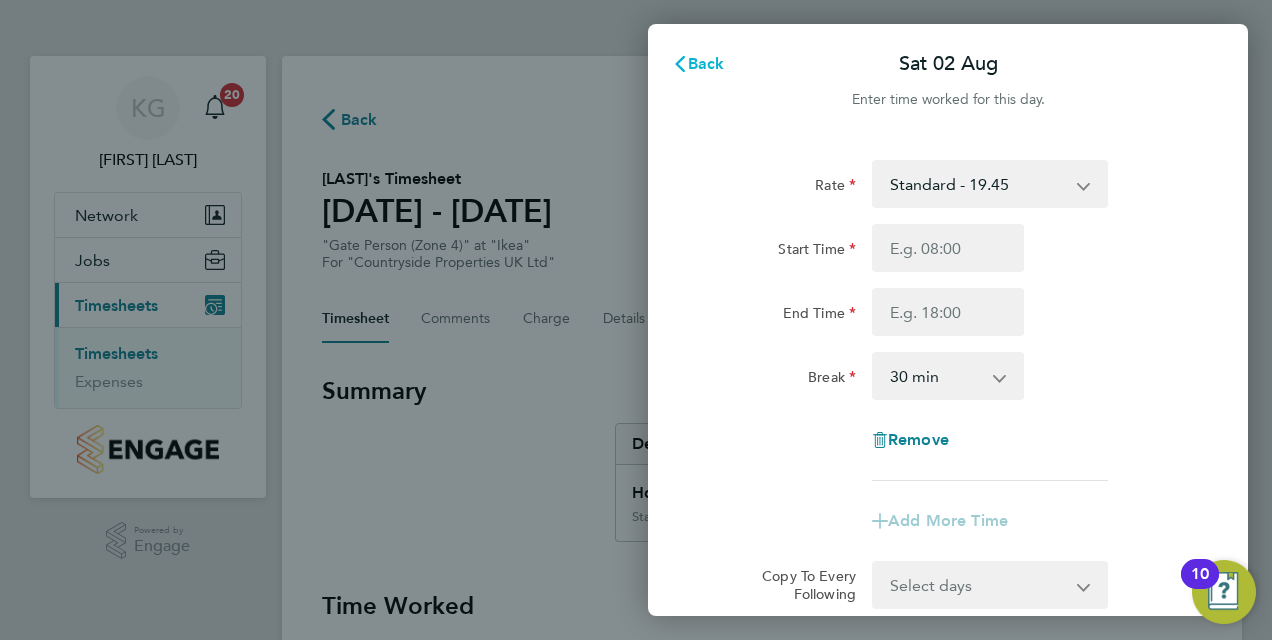 click on "Back" 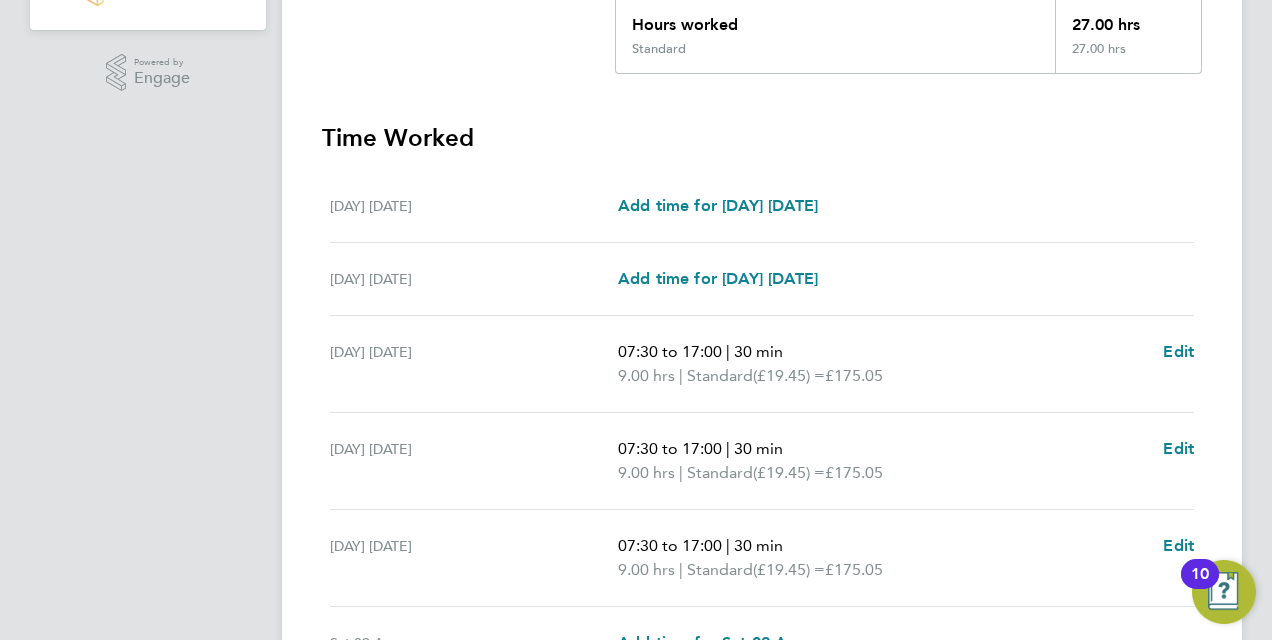 scroll, scrollTop: 753, scrollLeft: 0, axis: vertical 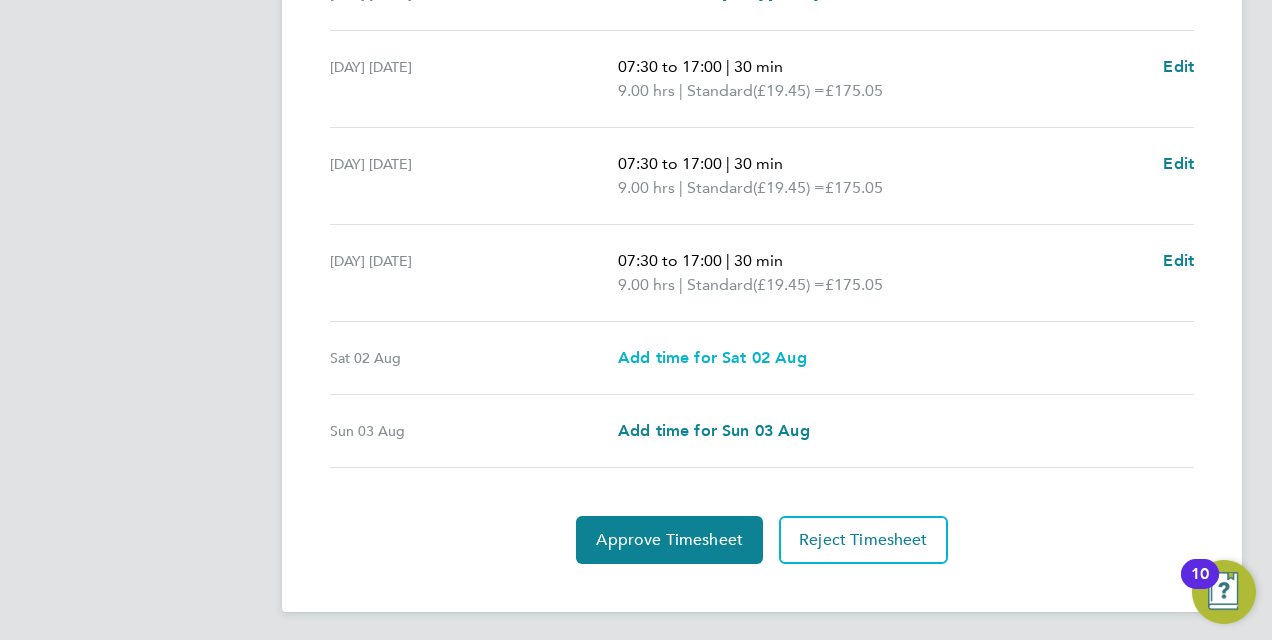 click on "Add time for Sat 02 Aug" at bounding box center (712, 357) 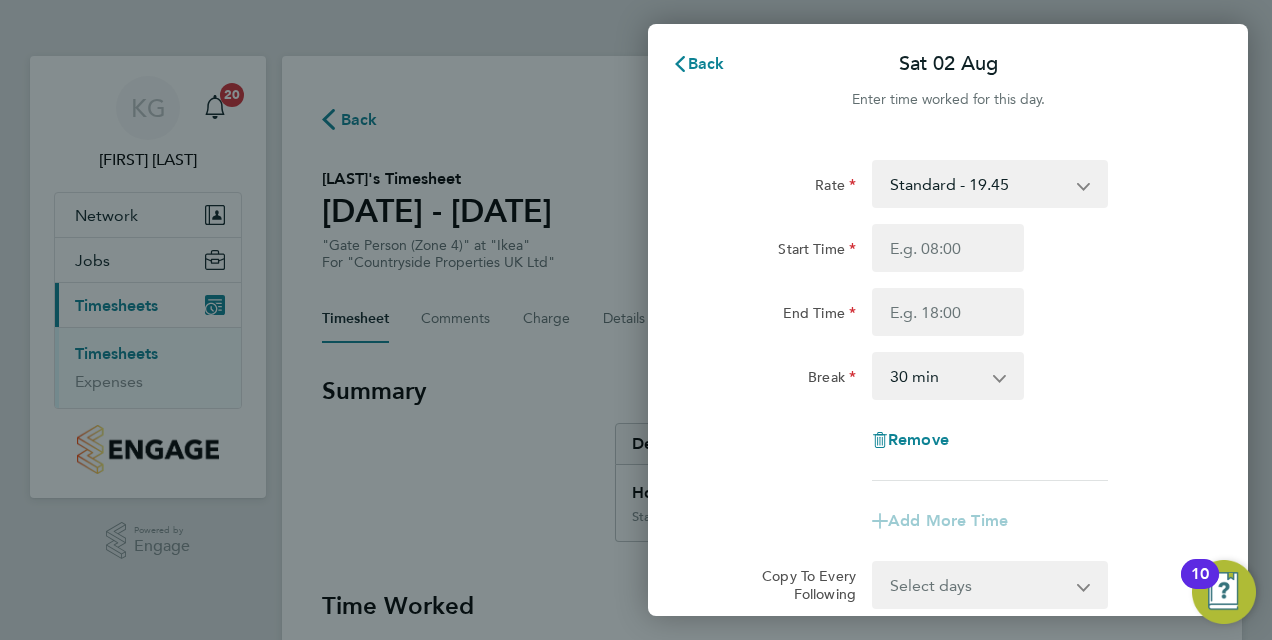 scroll, scrollTop: 0, scrollLeft: 0, axis: both 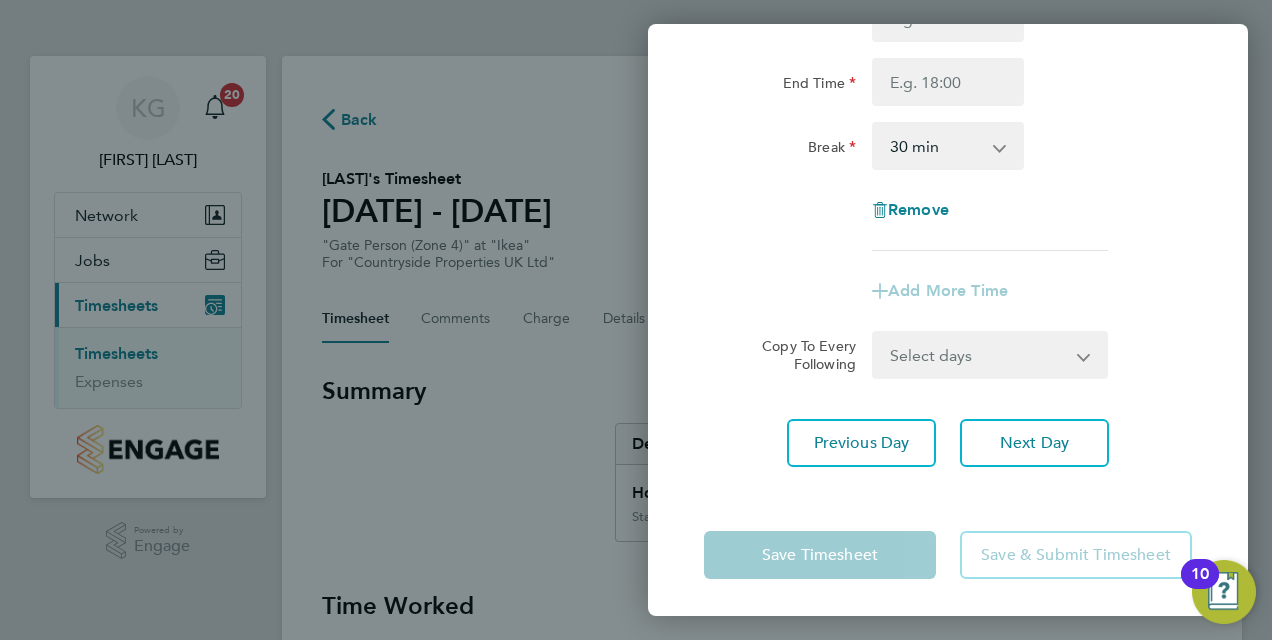 click 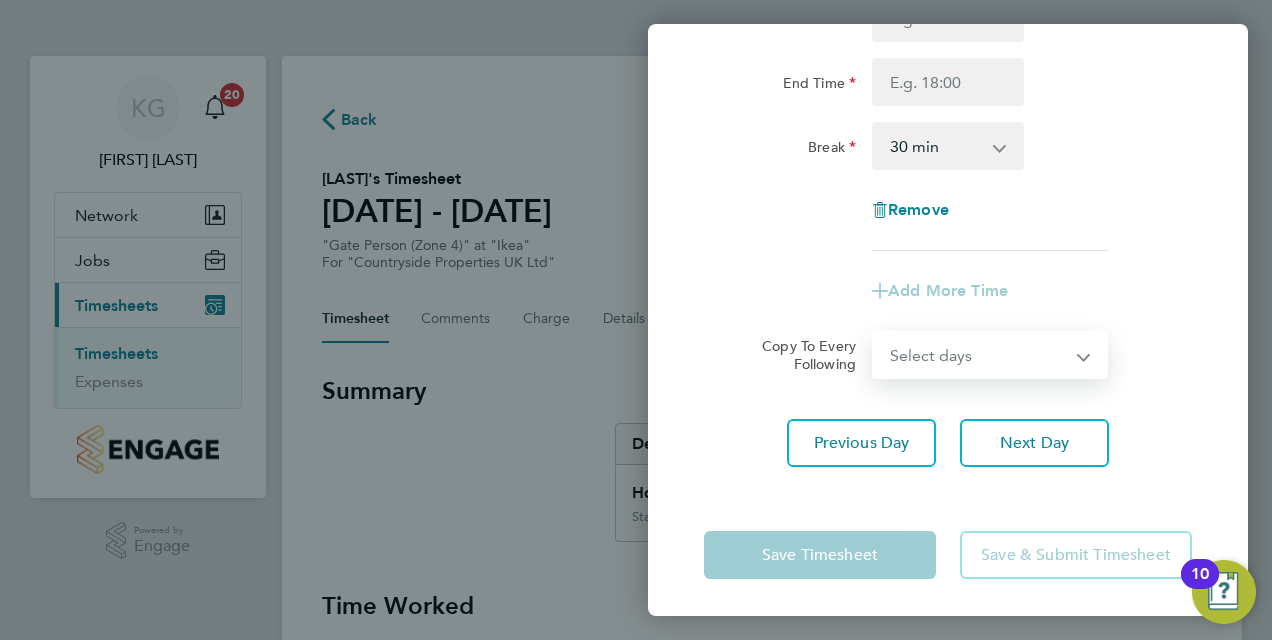click on "Select days   Sunday" at bounding box center [979, 355] 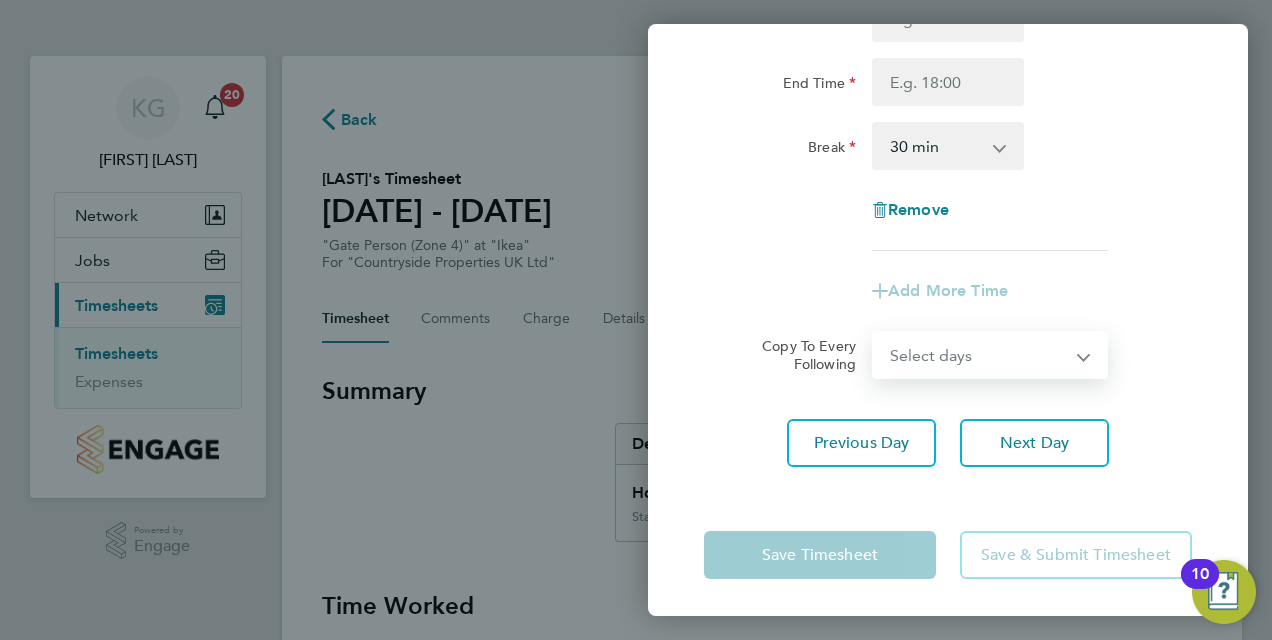 select on "SUN" 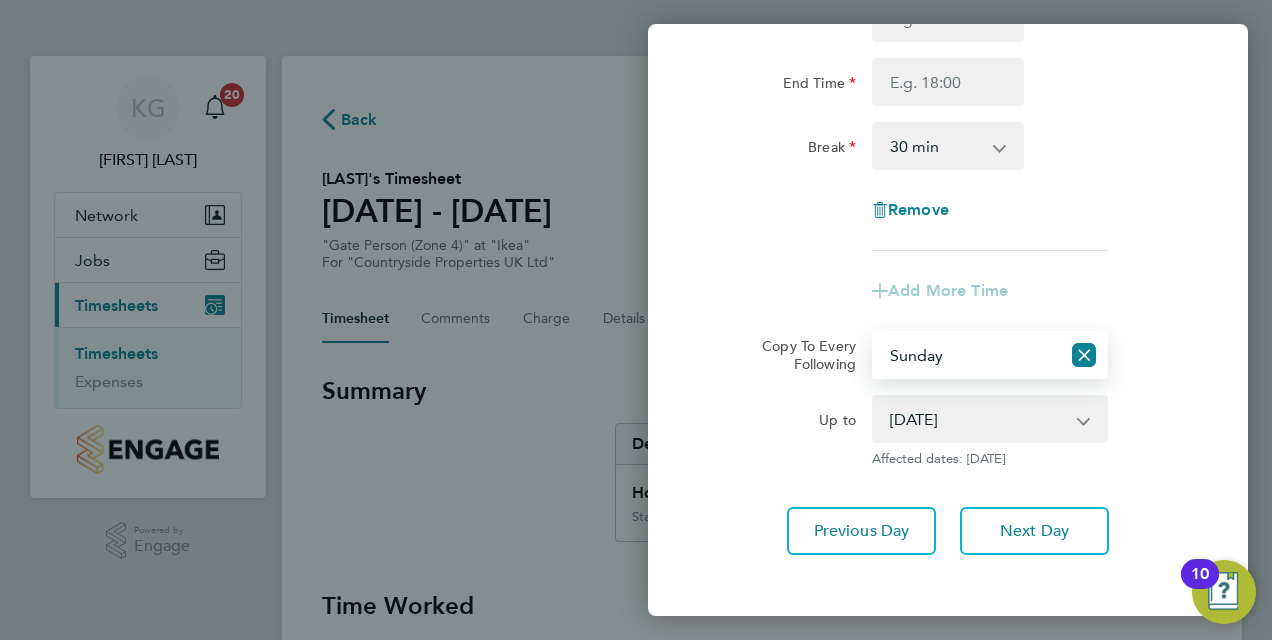 scroll, scrollTop: 0, scrollLeft: 0, axis: both 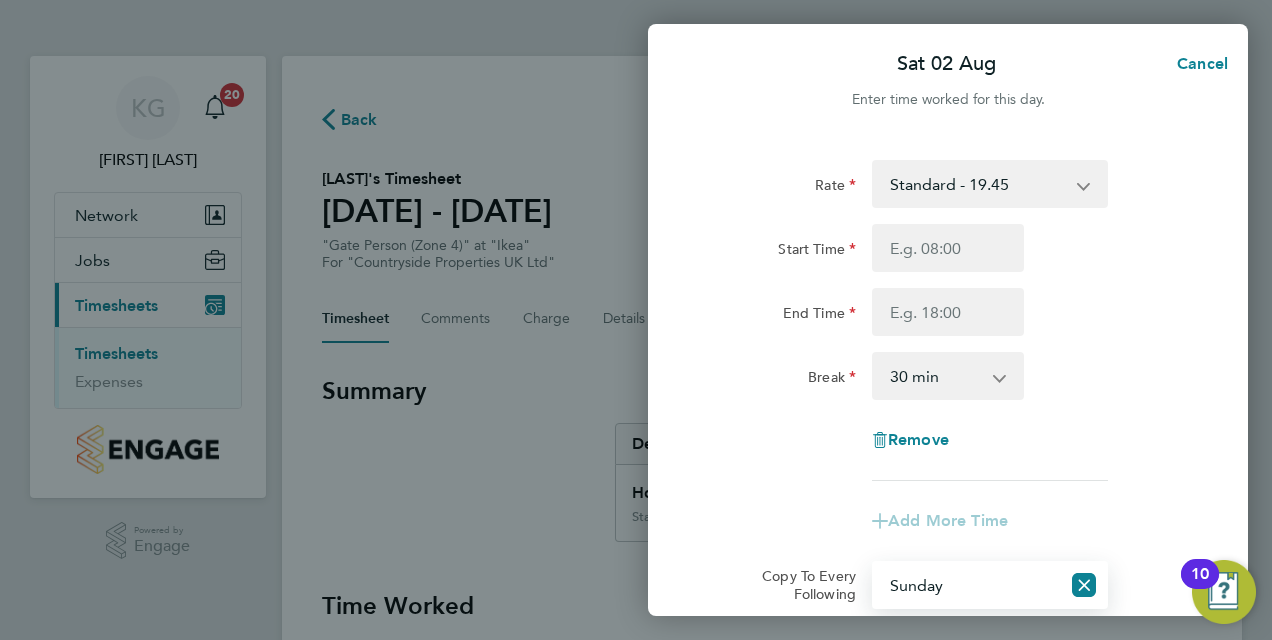 click on "Standard - 19.45" at bounding box center [978, 184] 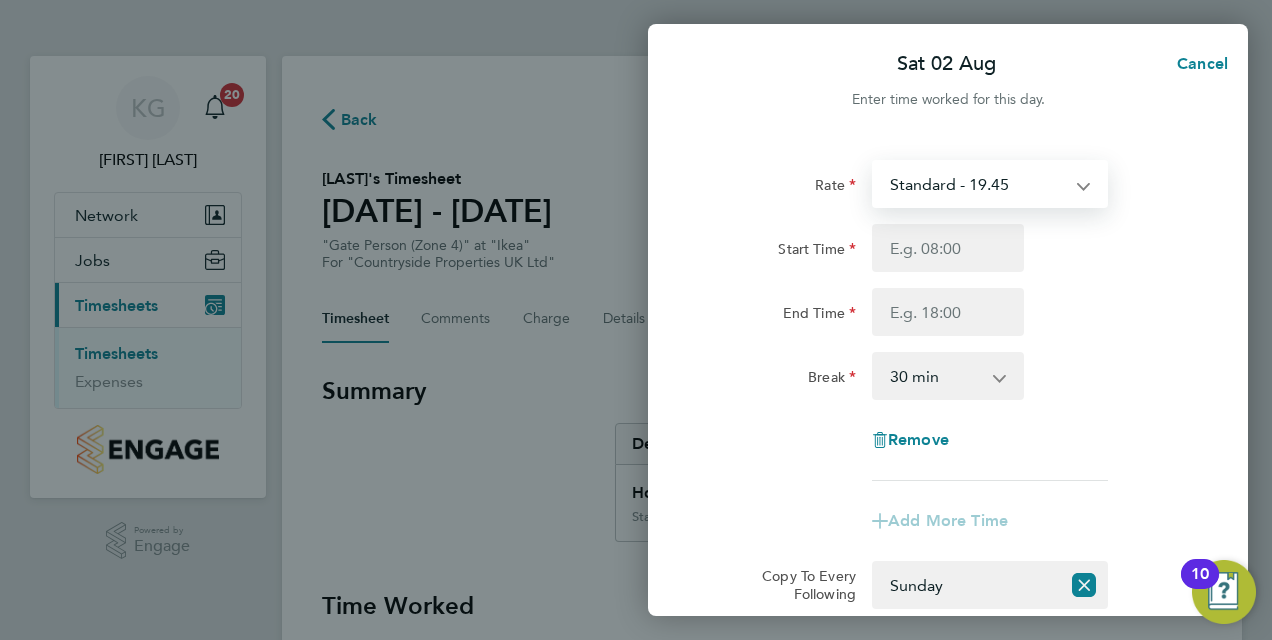 click on "Standard - 19.45" at bounding box center (978, 184) 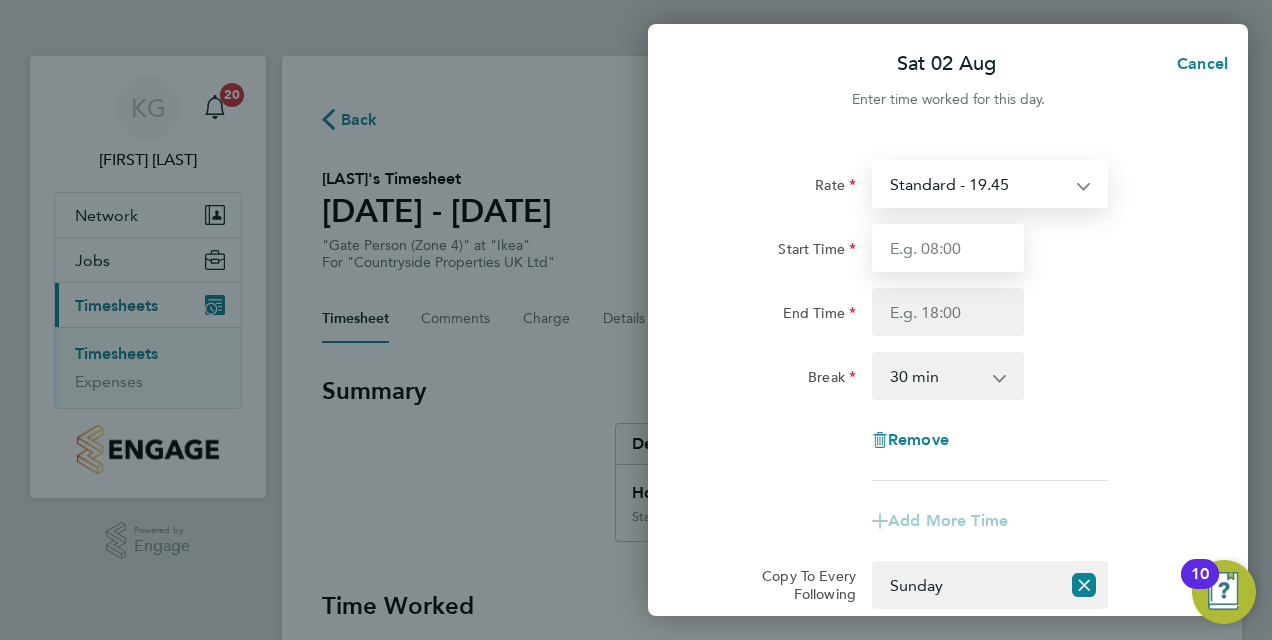 click on "Start Time" at bounding box center [948, 248] 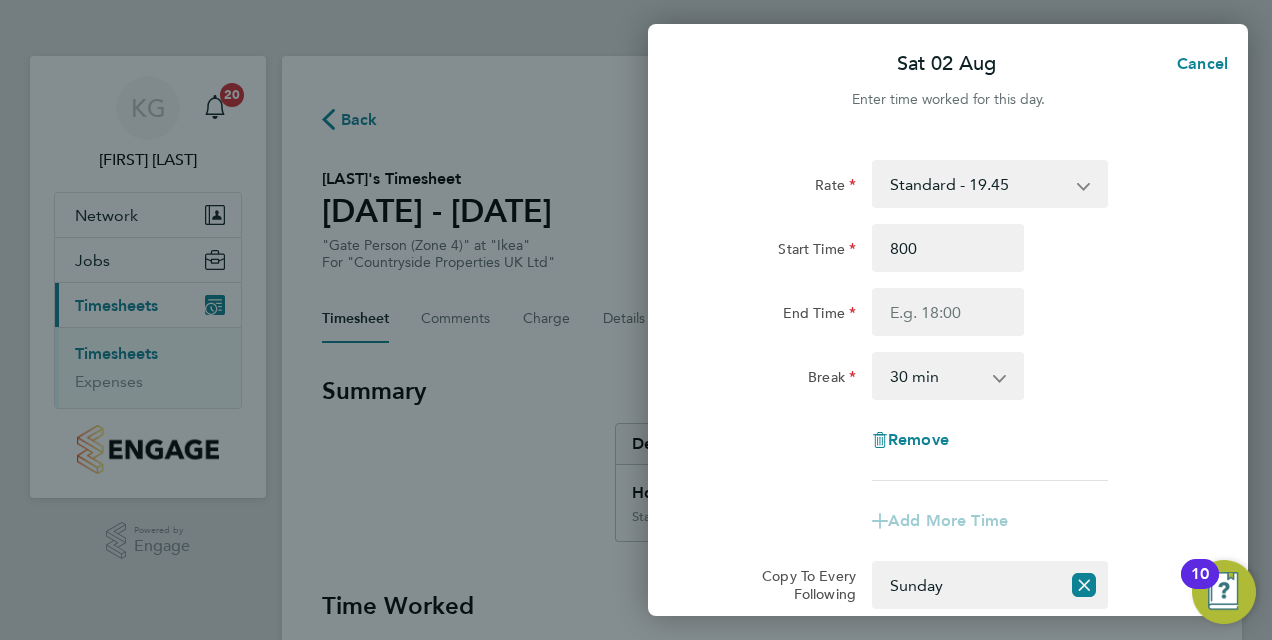 type on "08:00" 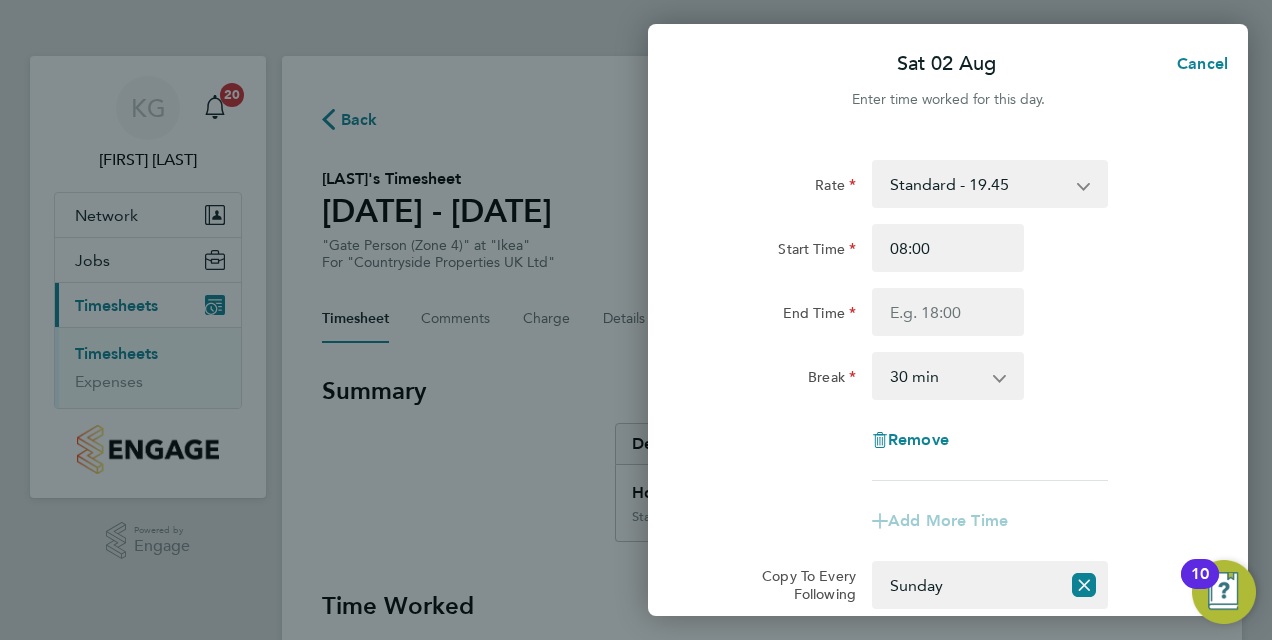 click on "Rate  Standard - 19.45
Start Time 08:00 End Time Break  0 min   15 min   30 min   45 min   60 min   75 min   90 min
Remove" 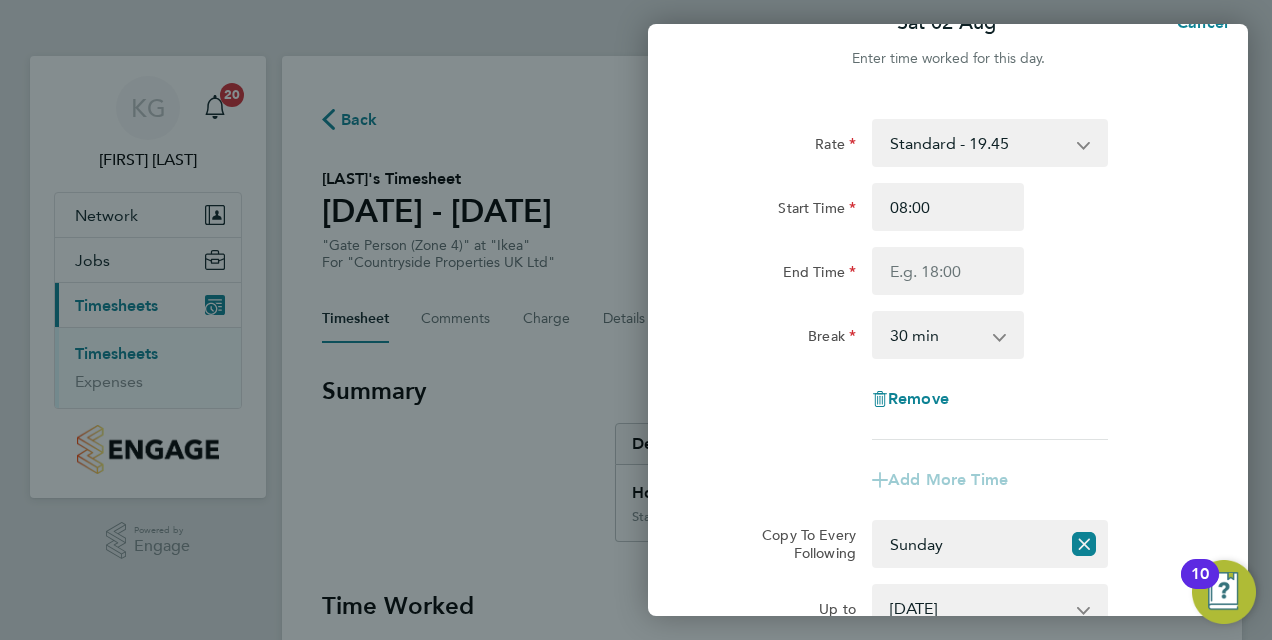 scroll, scrollTop: 35, scrollLeft: 0, axis: vertical 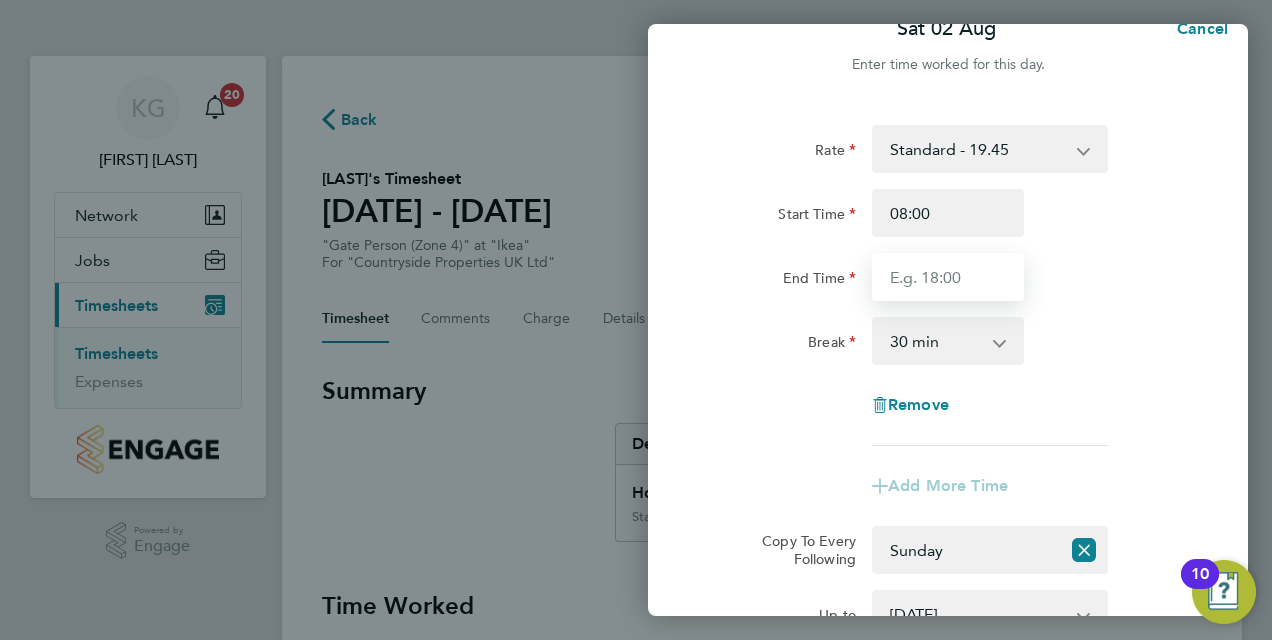 click on "End Time" at bounding box center (948, 277) 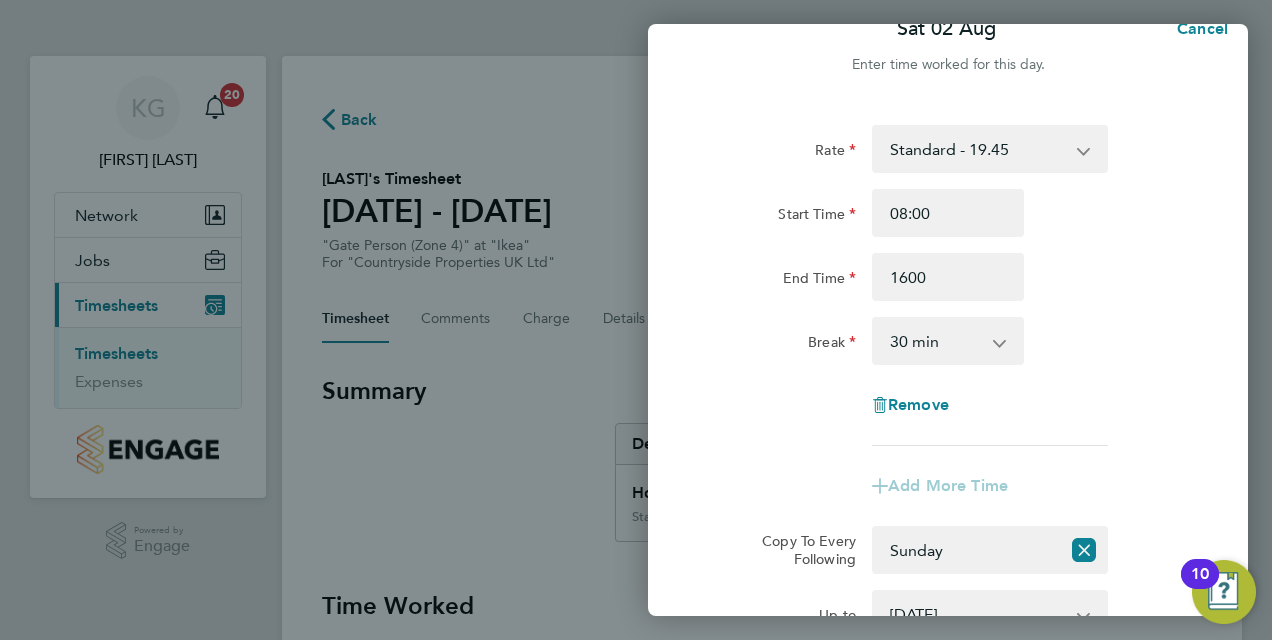 type on "16:00" 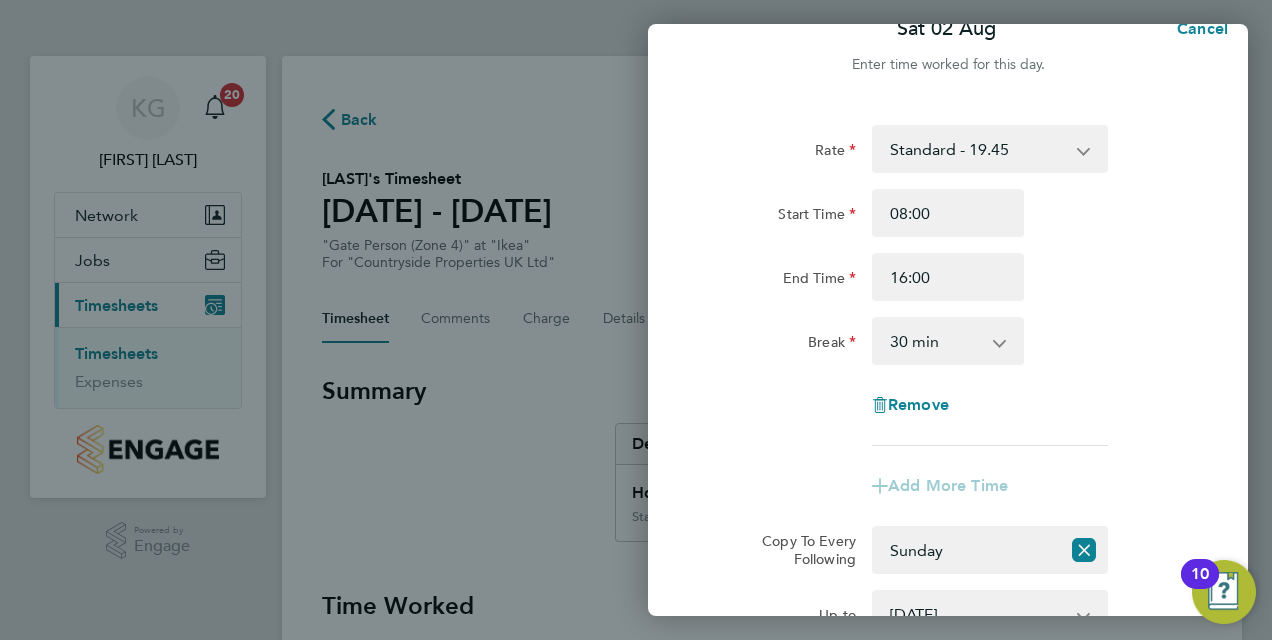 click on "Rate  Standard - 19.45
Start Time 08:00 End Time 16:00 Break  0 min   15 min   30 min   45 min   60 min   75 min   90 min
Remove
Add More Time  Copy To Every Following  Select days   Sunday
Up to  03 Aug 2025
Affected dates: 03 Aug 2025   Previous Day   Next Day" 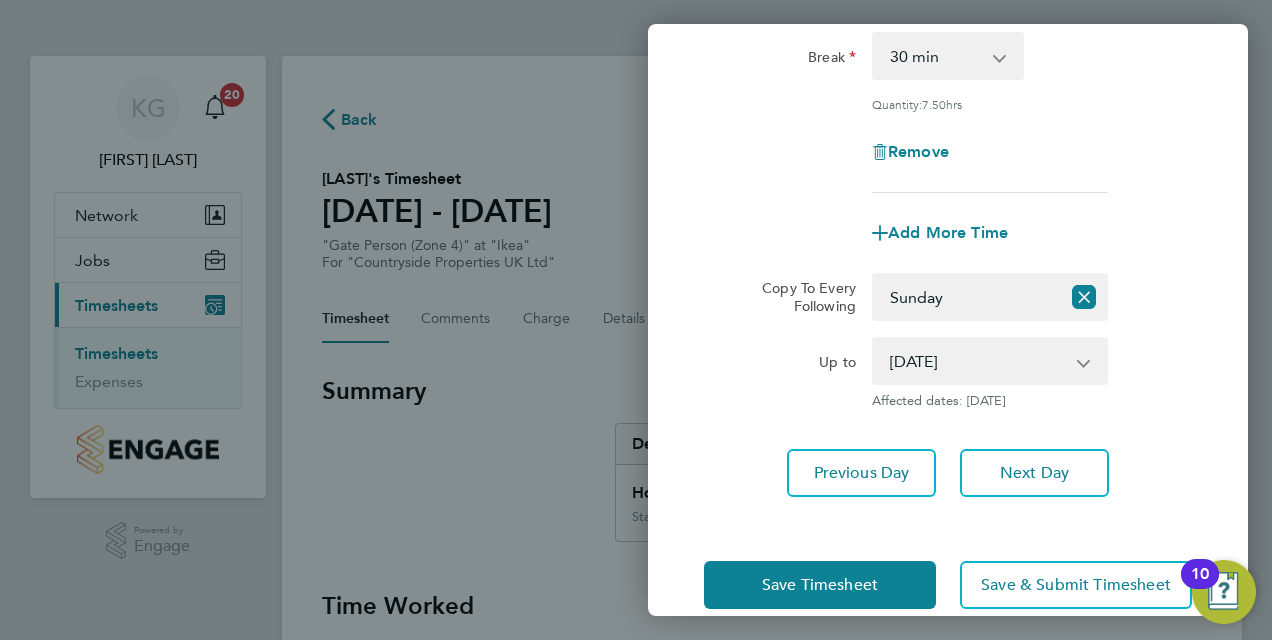 scroll, scrollTop: 321, scrollLeft: 0, axis: vertical 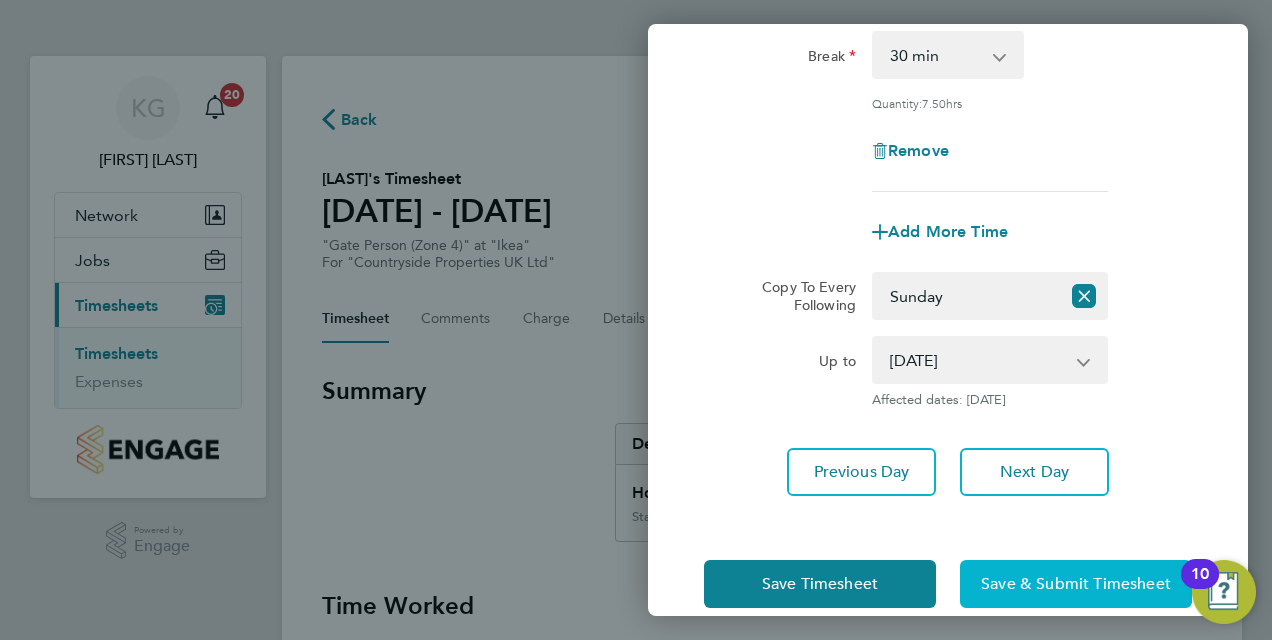 click on "Save & Submit Timesheet" 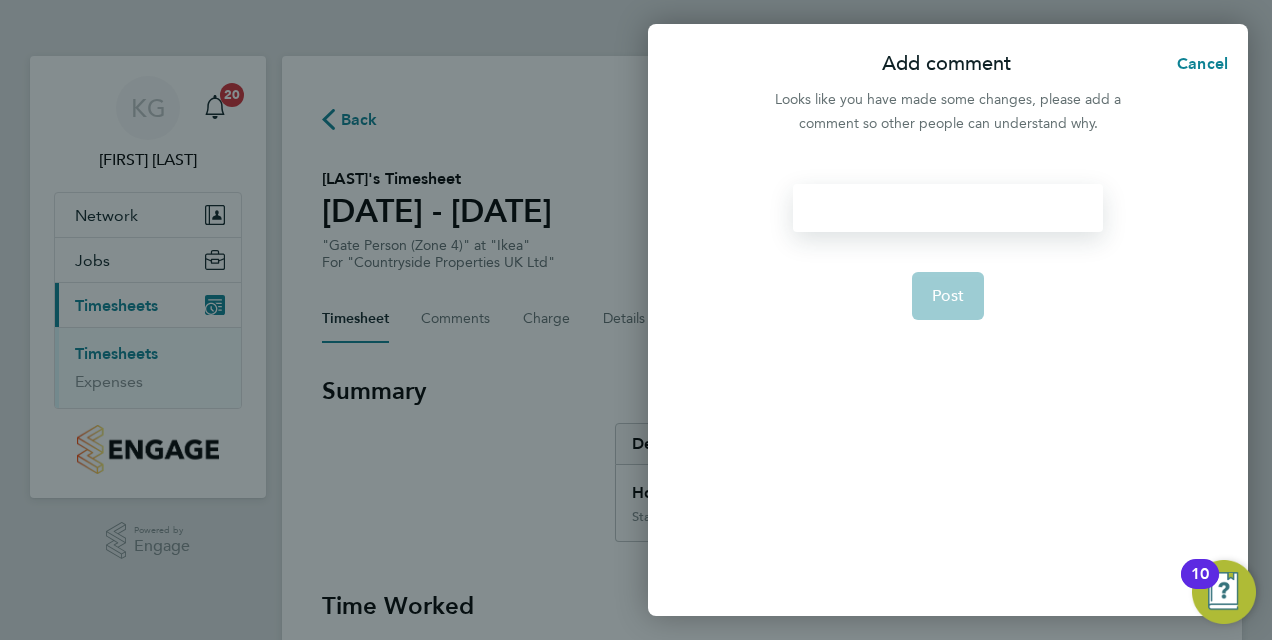 click at bounding box center (947, 208) 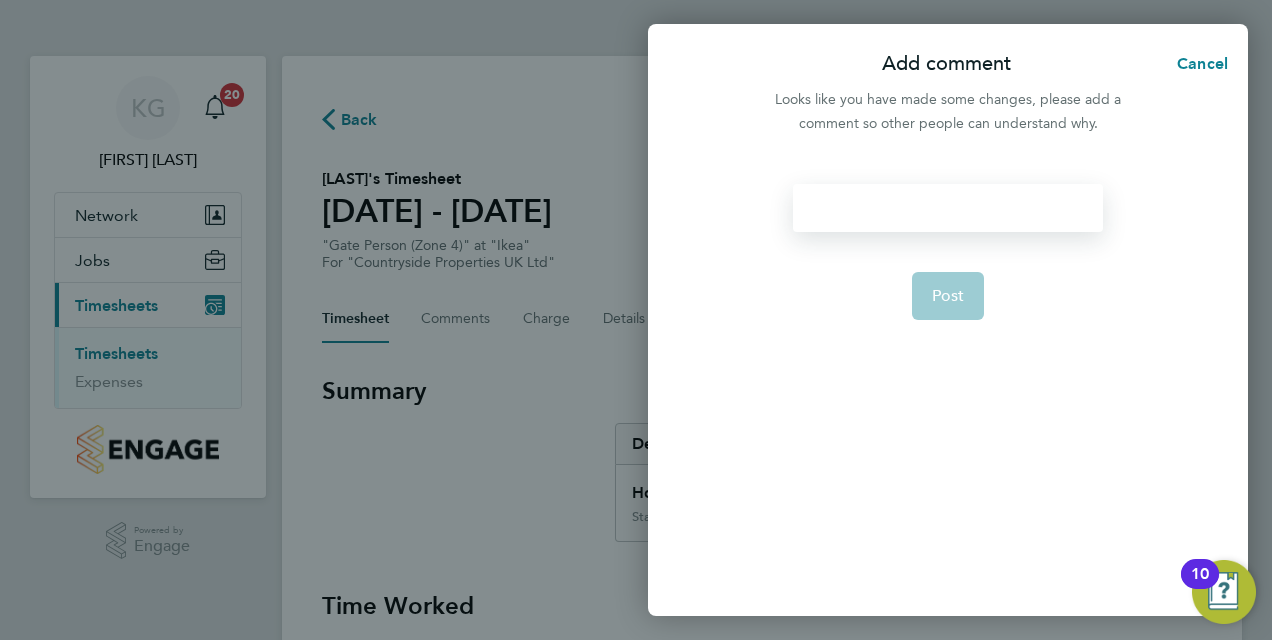 click at bounding box center [947, 208] 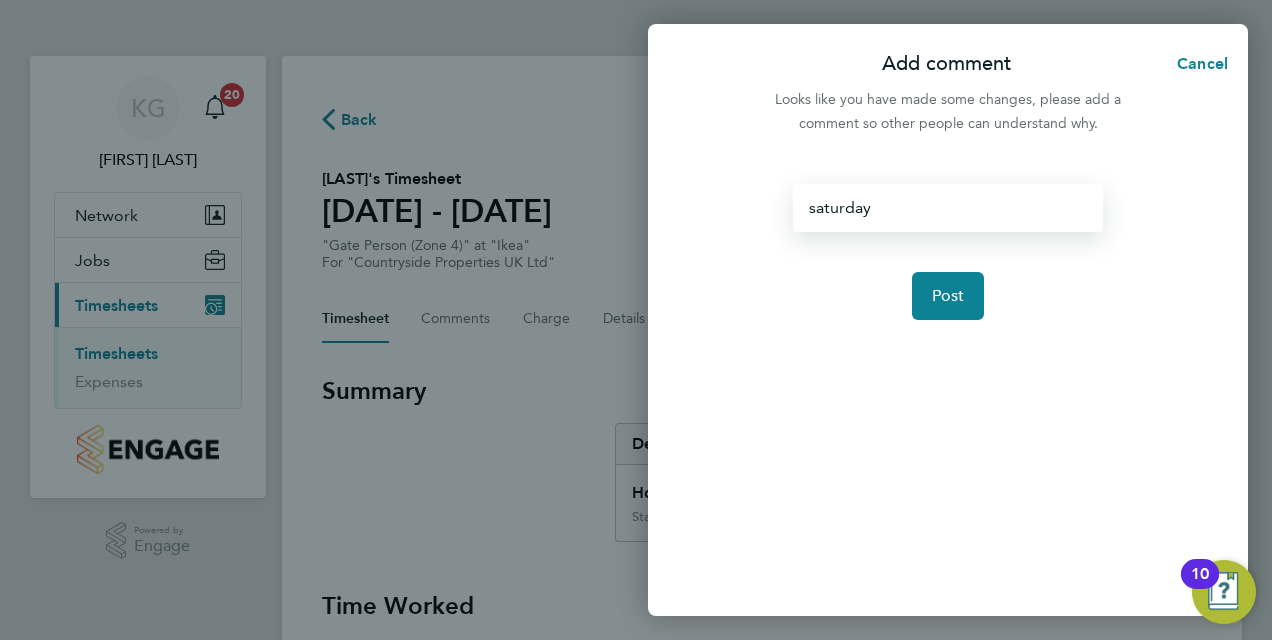click on "saturday" at bounding box center [947, 208] 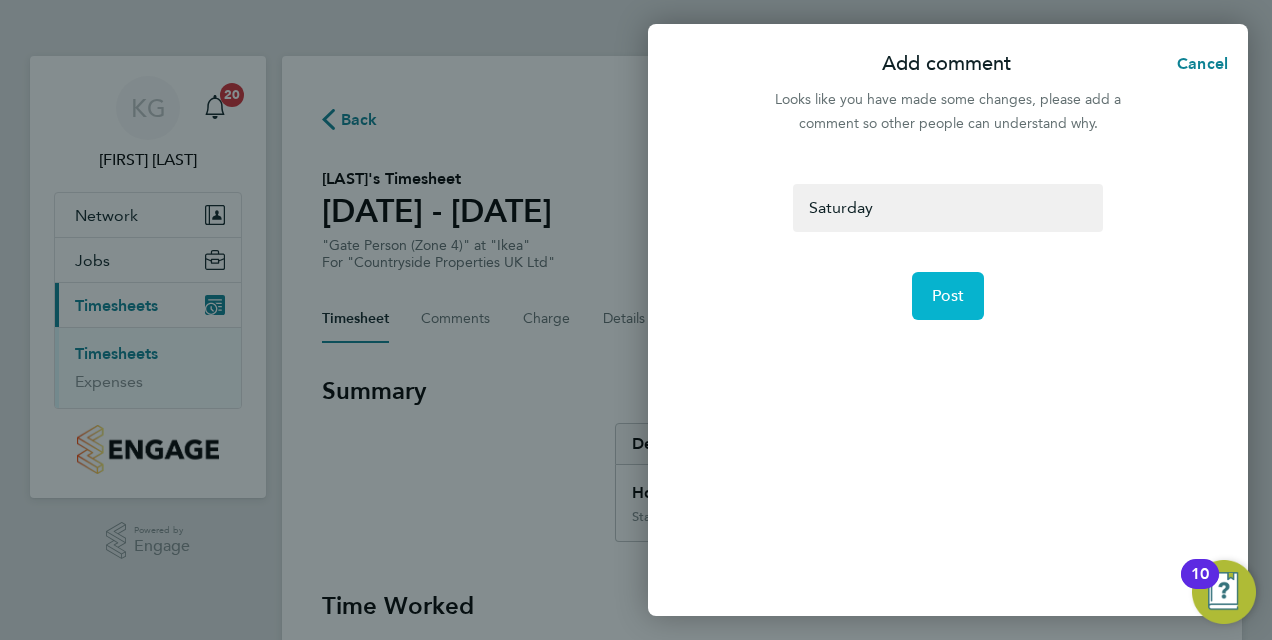 click on "Post" 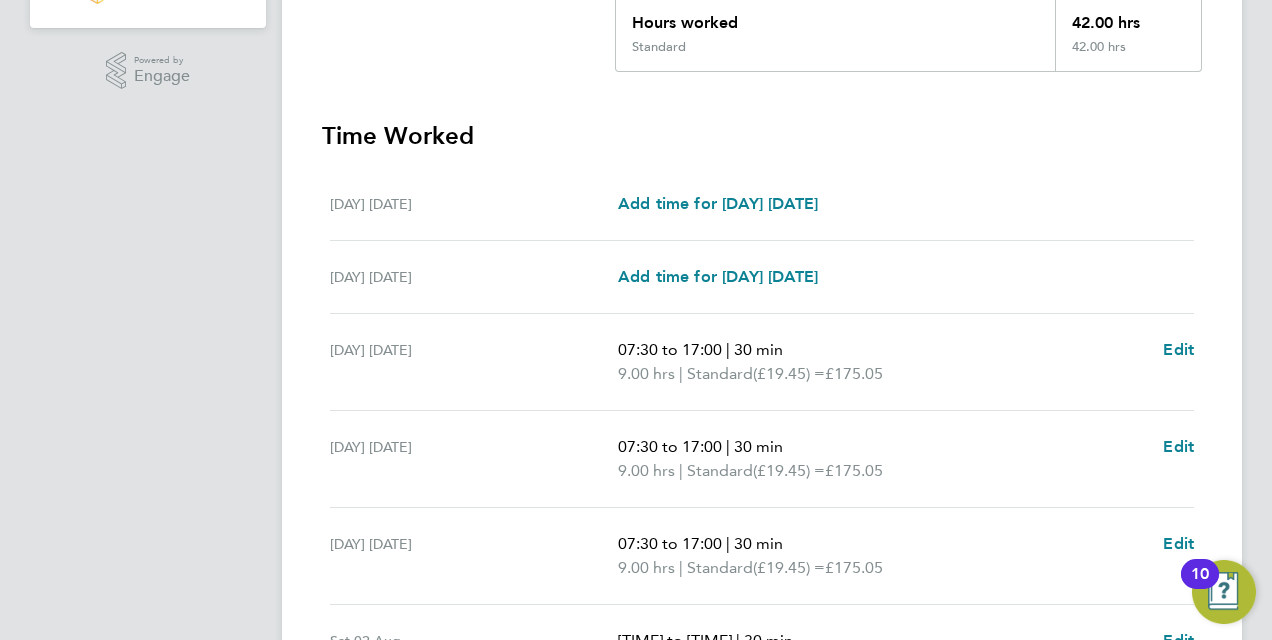 scroll, scrollTop: 801, scrollLeft: 0, axis: vertical 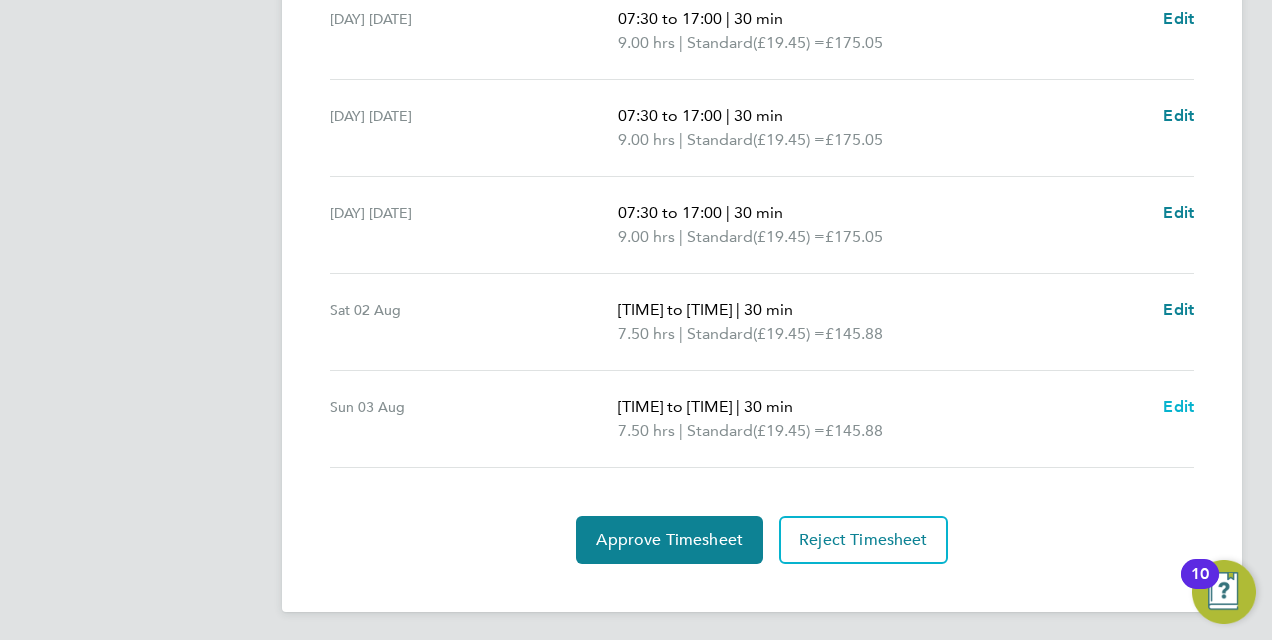 click on "Edit" at bounding box center [1178, 406] 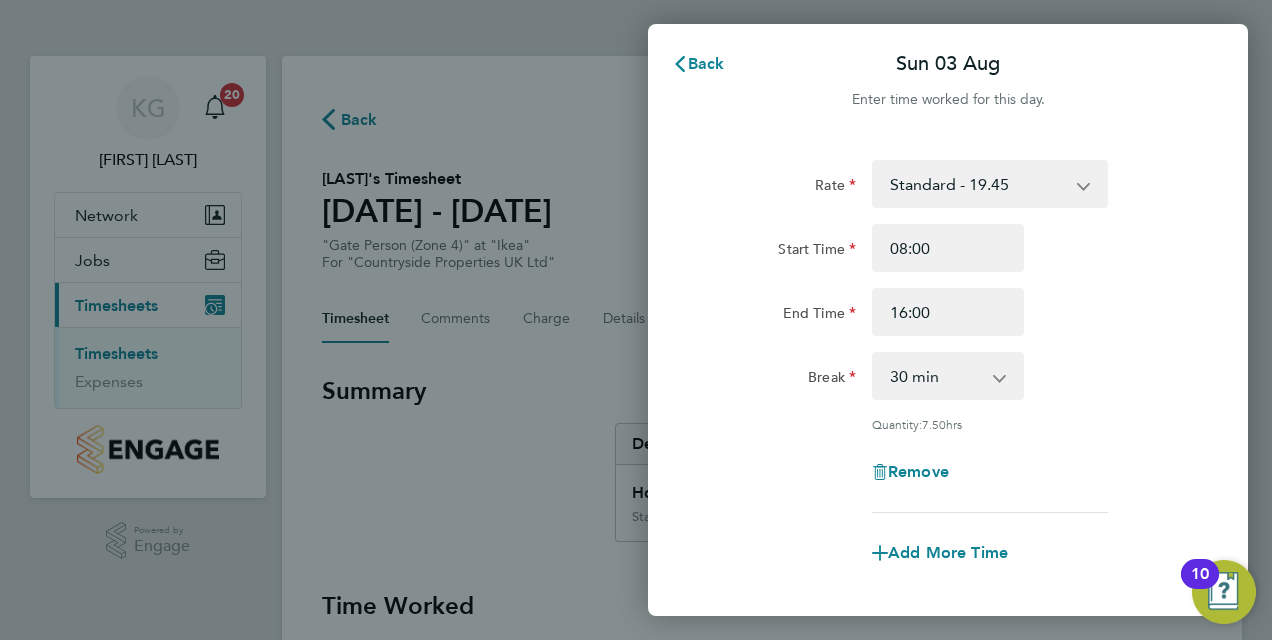 scroll, scrollTop: 0, scrollLeft: 0, axis: both 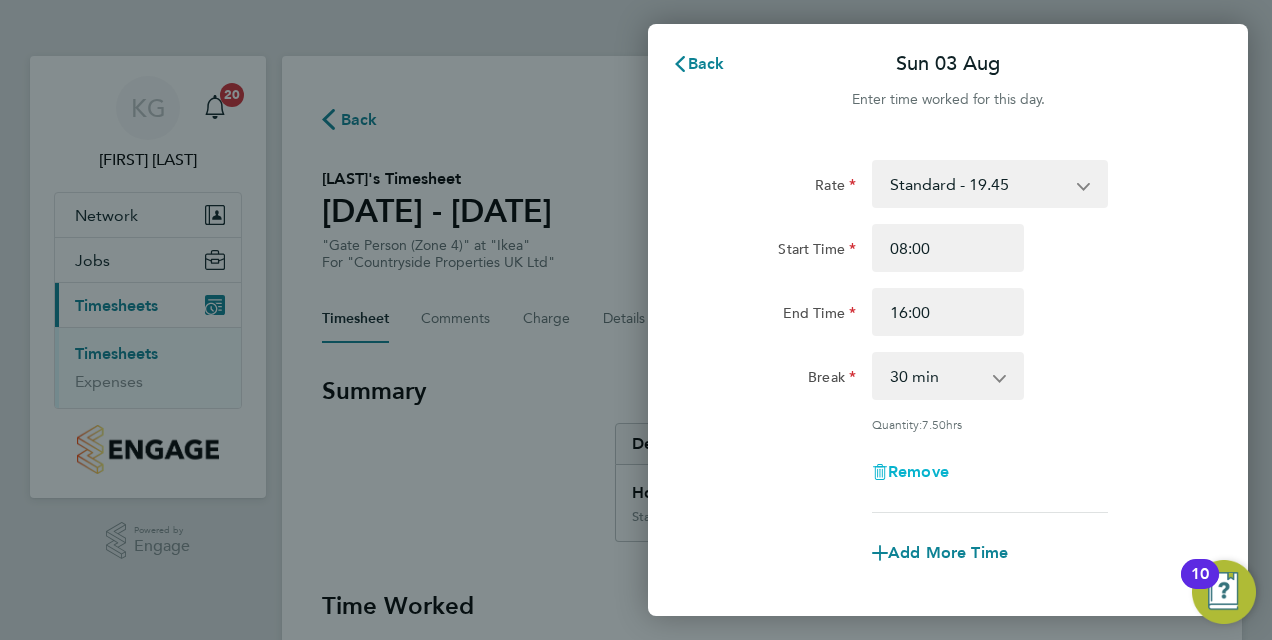 click on "Remove" 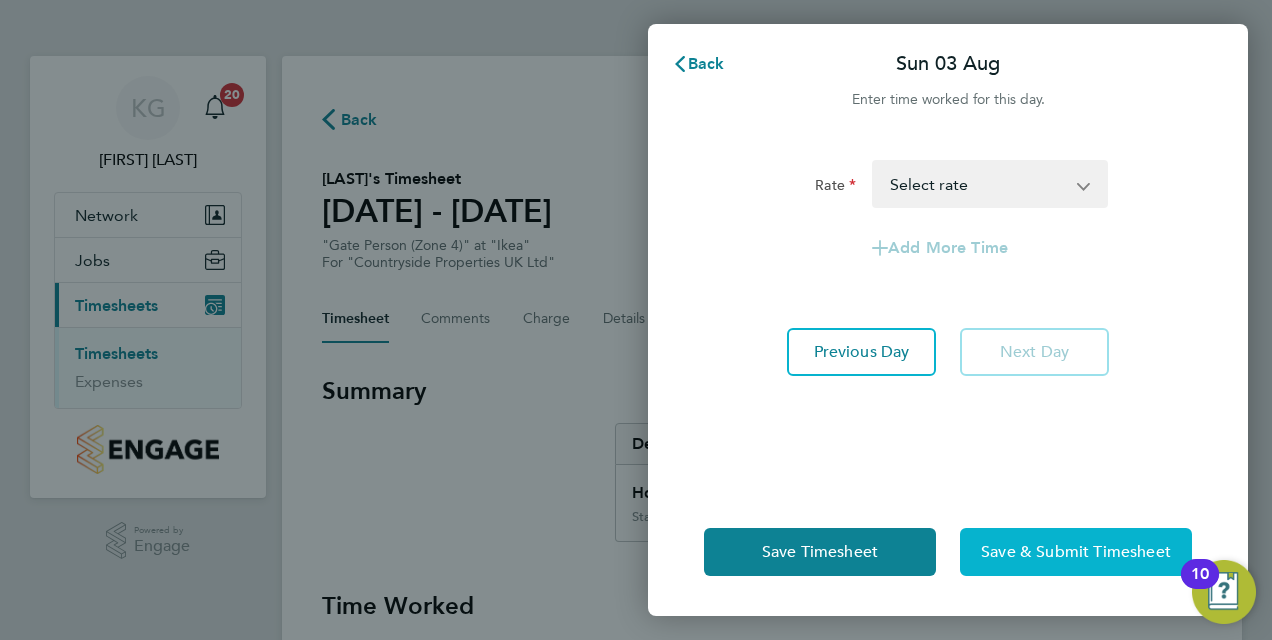 click on "Save & Submit Timesheet" 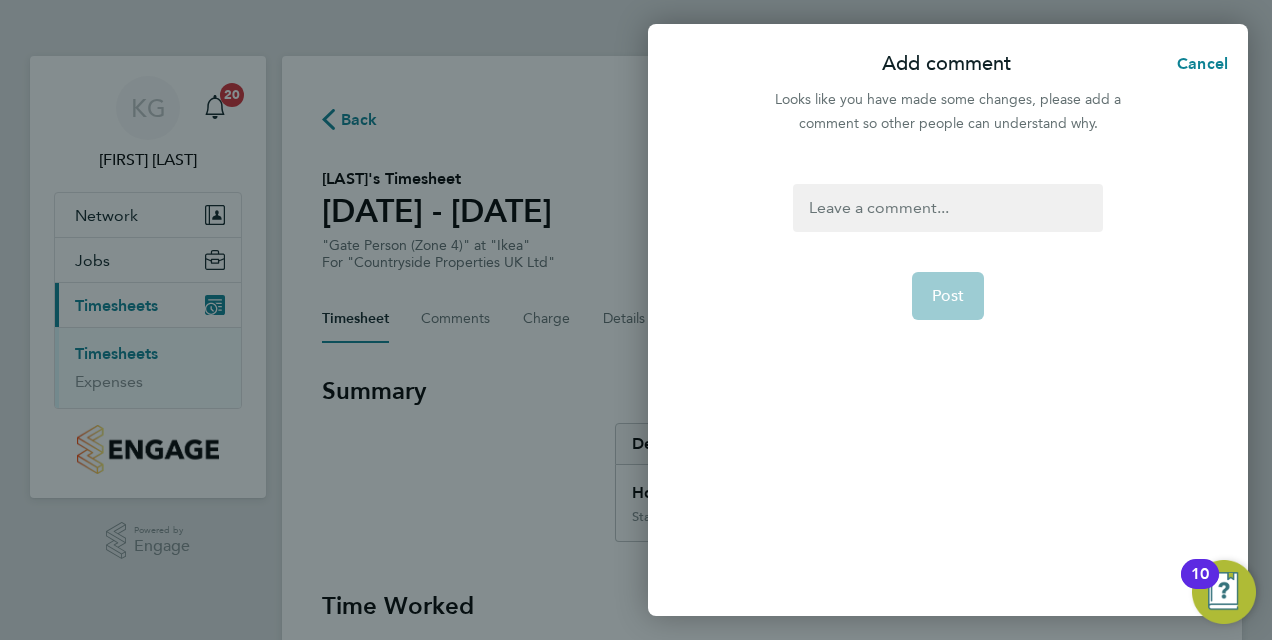 click at bounding box center [947, 208] 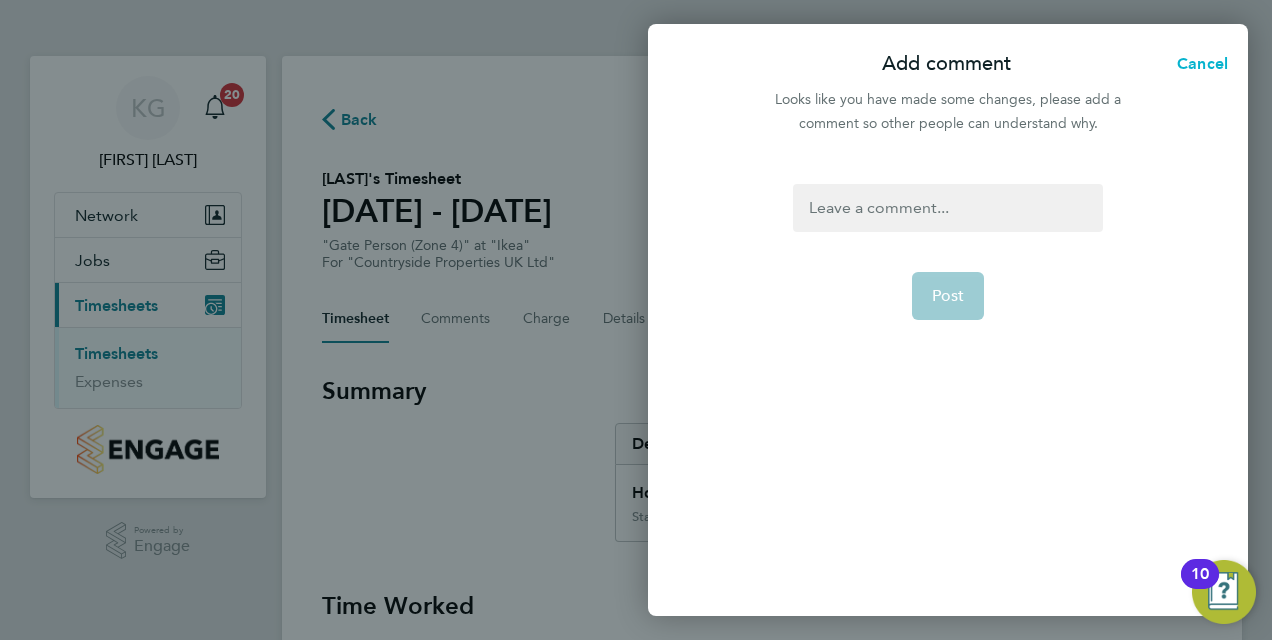 click on "Cancel" 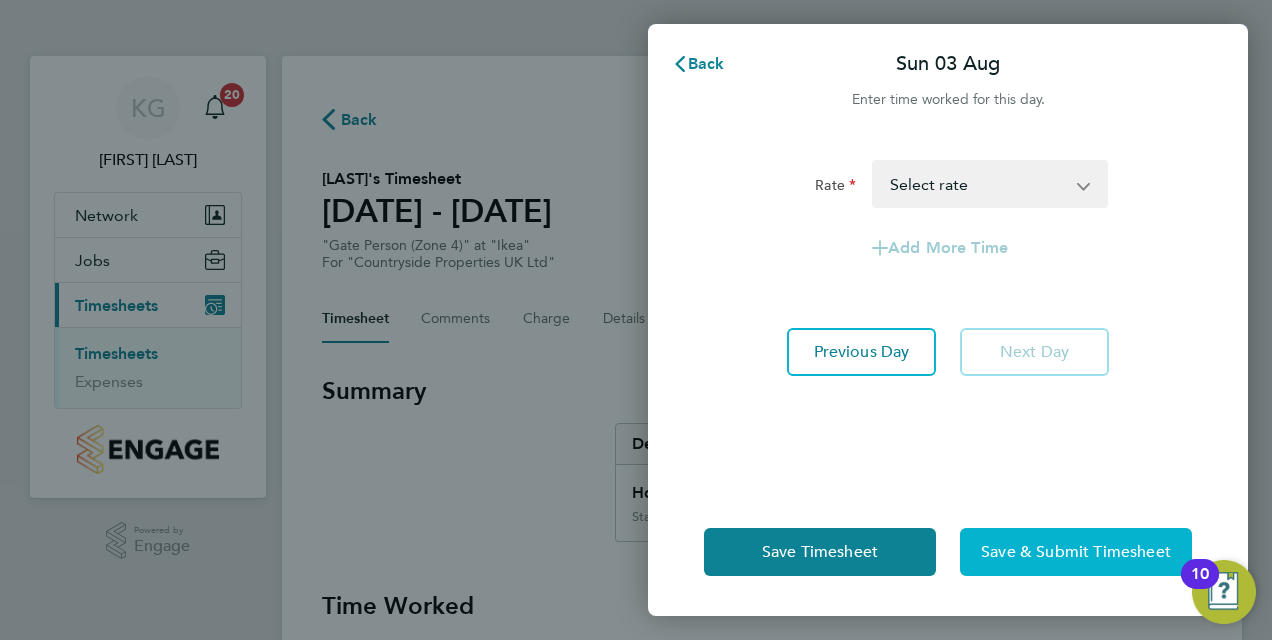 click on "Save & Submit Timesheet" 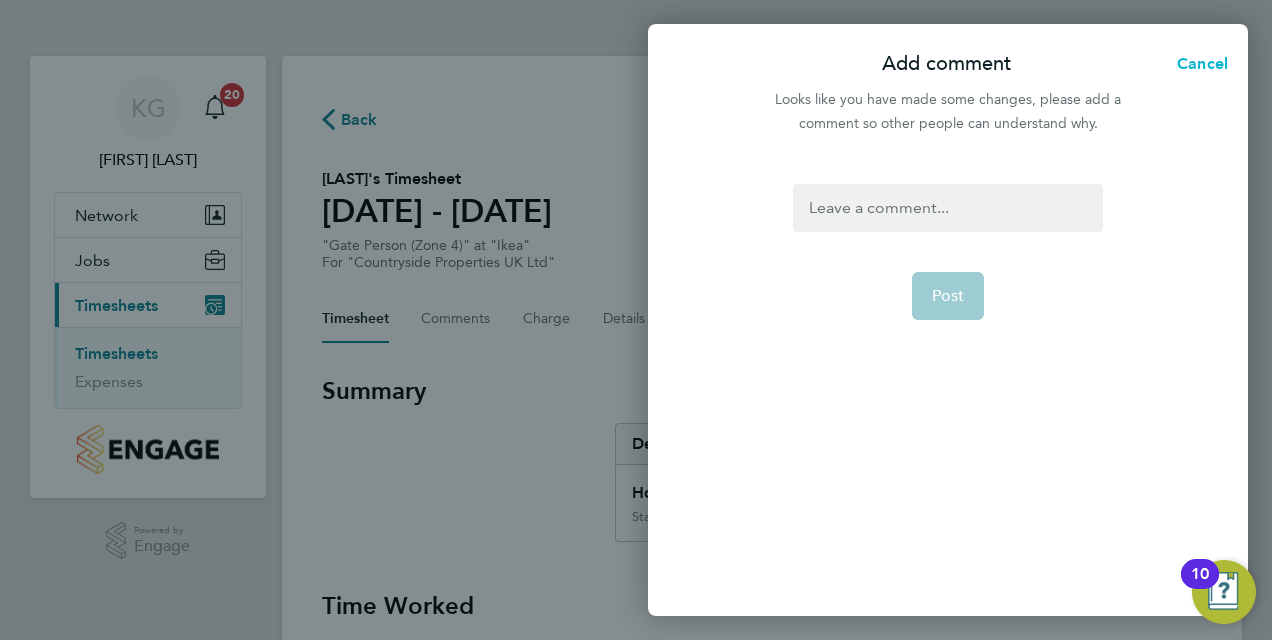 click on "Cancel" 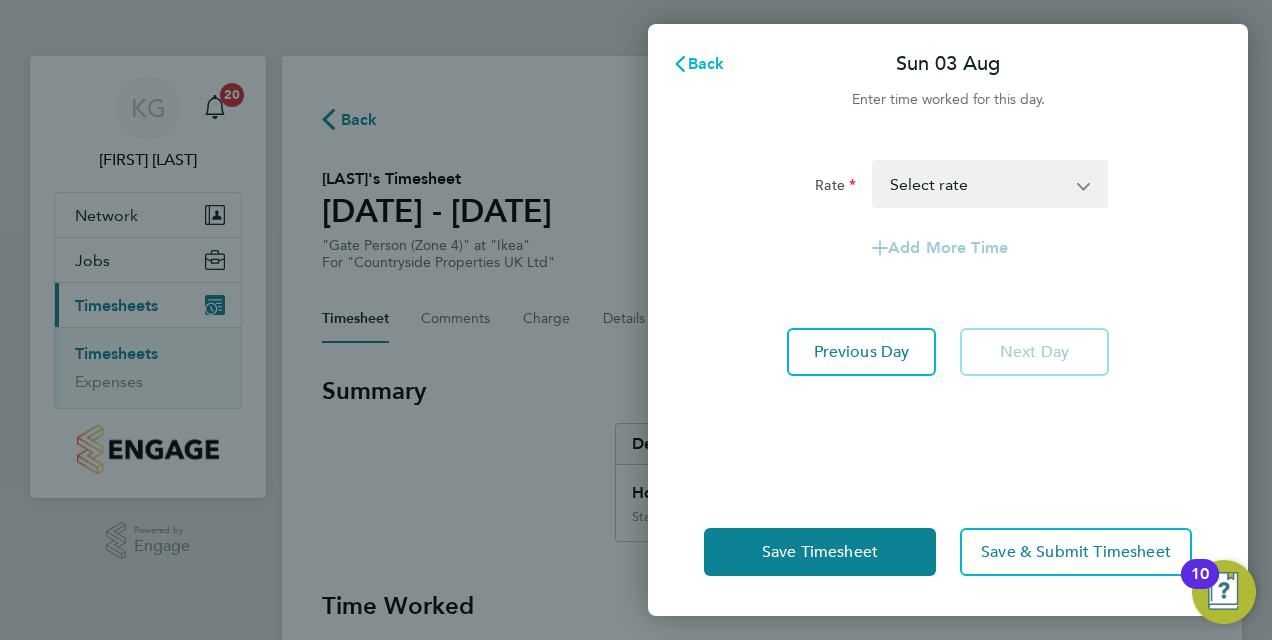 click on "Back" 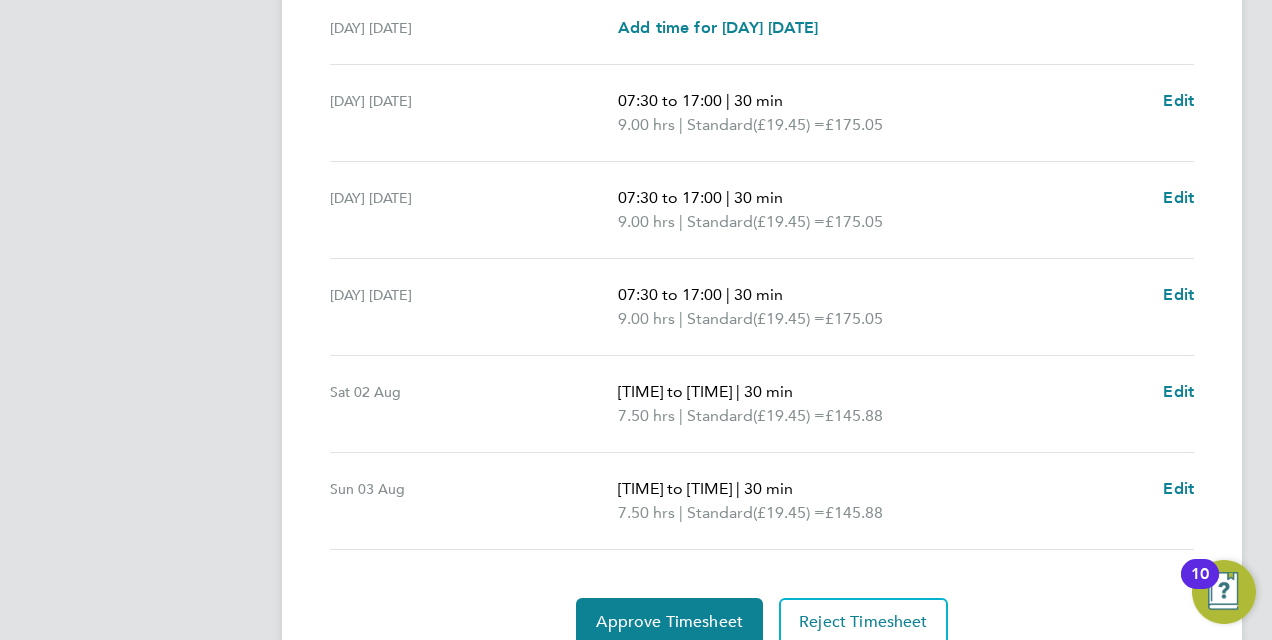 scroll, scrollTop: 723, scrollLeft: 0, axis: vertical 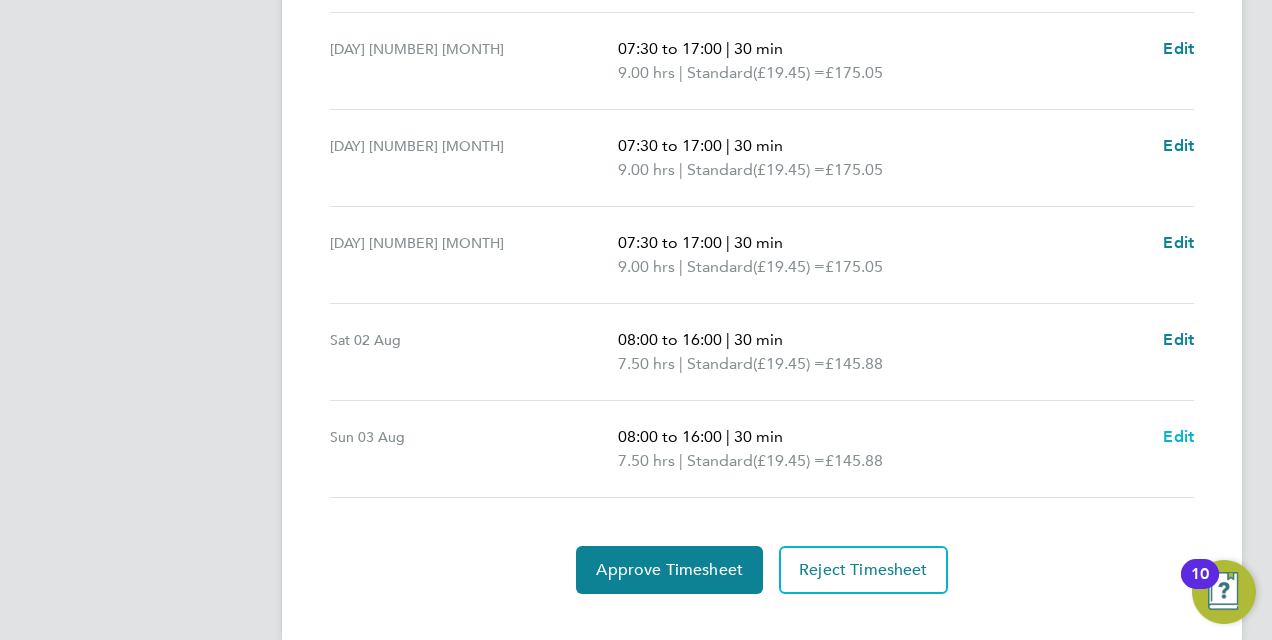 click on "Edit" at bounding box center [1178, 436] 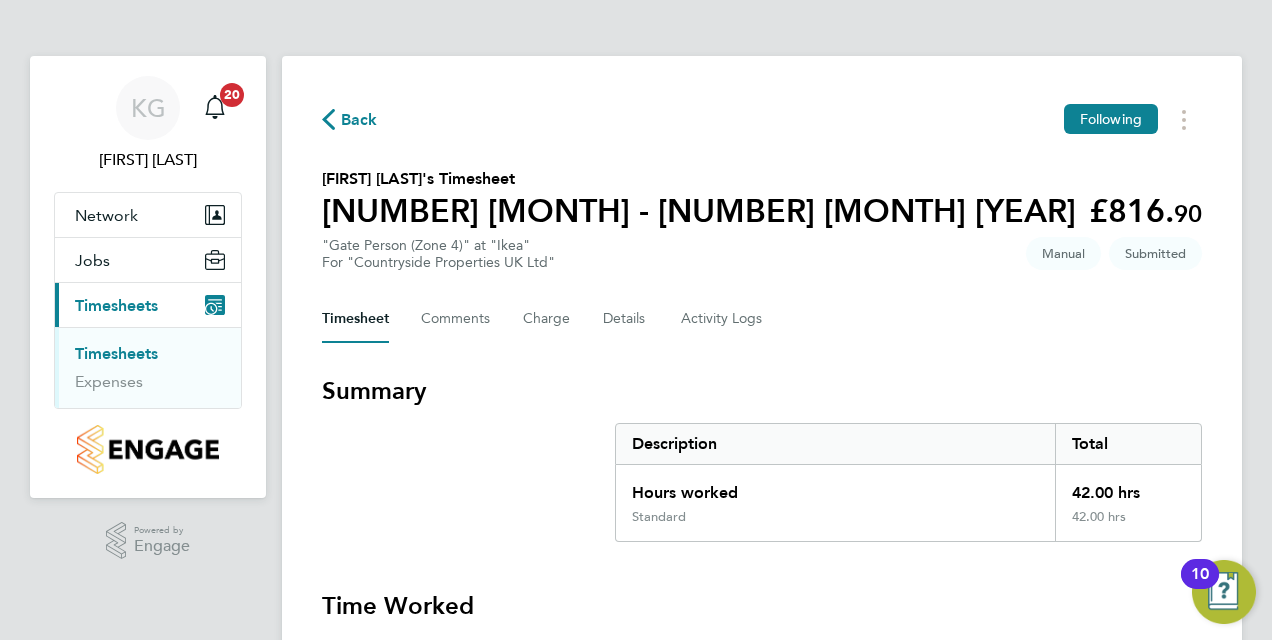 select on "30" 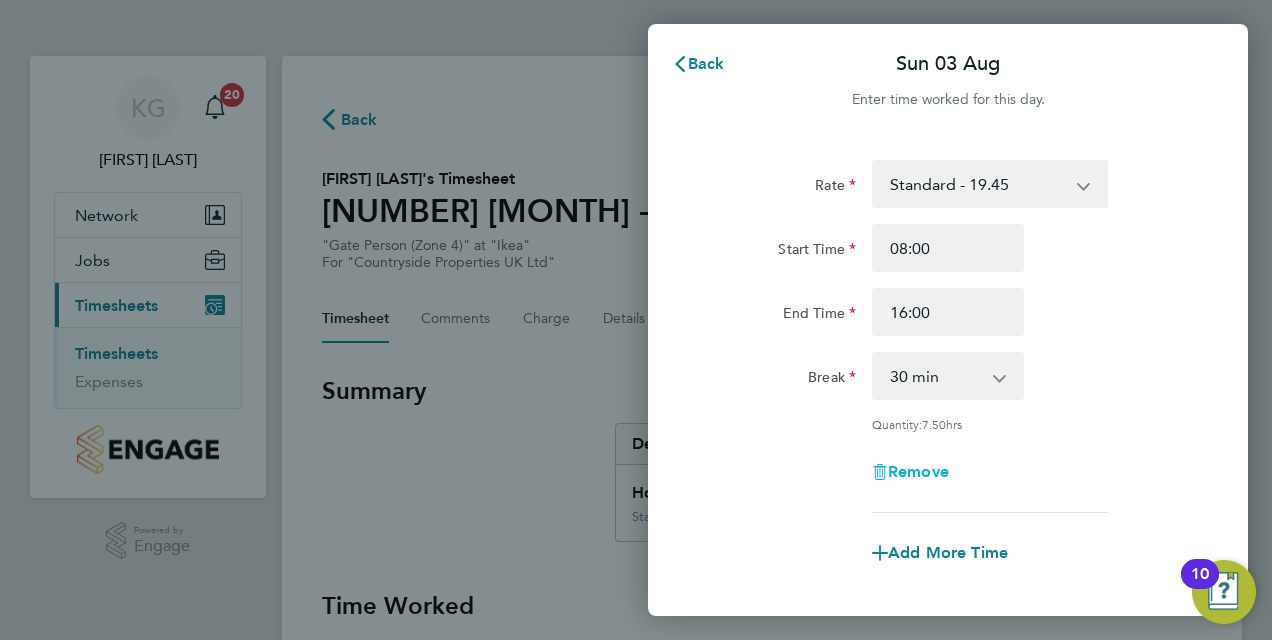 click on "Remove" 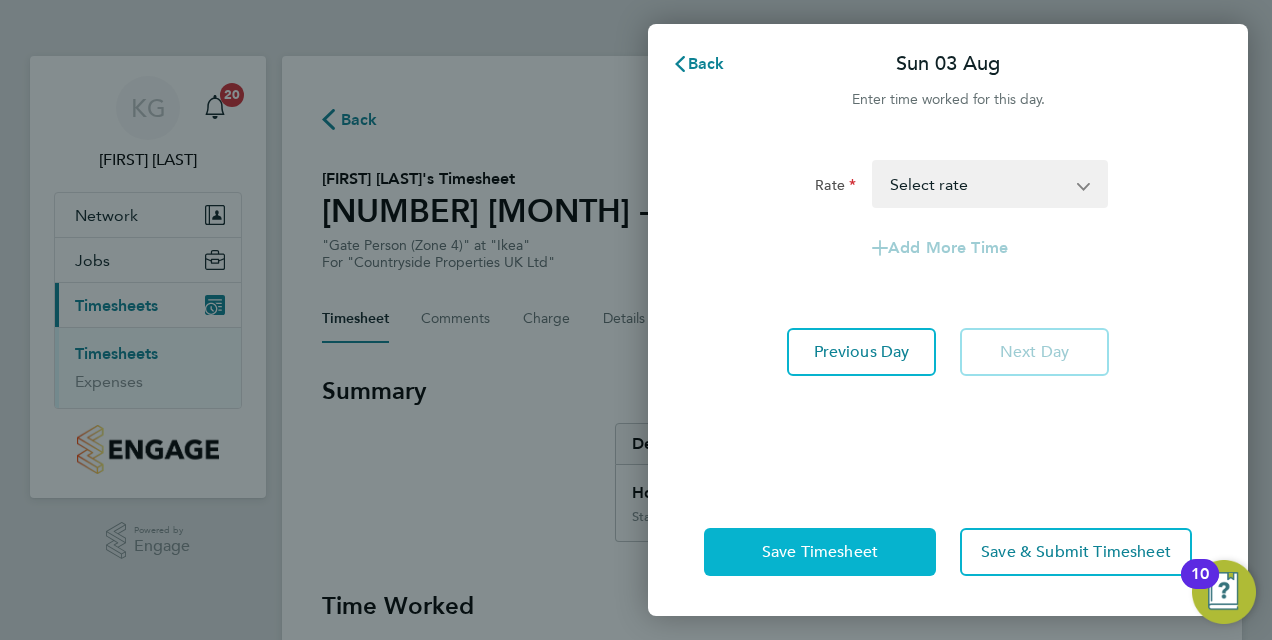 click on "Save Timesheet" 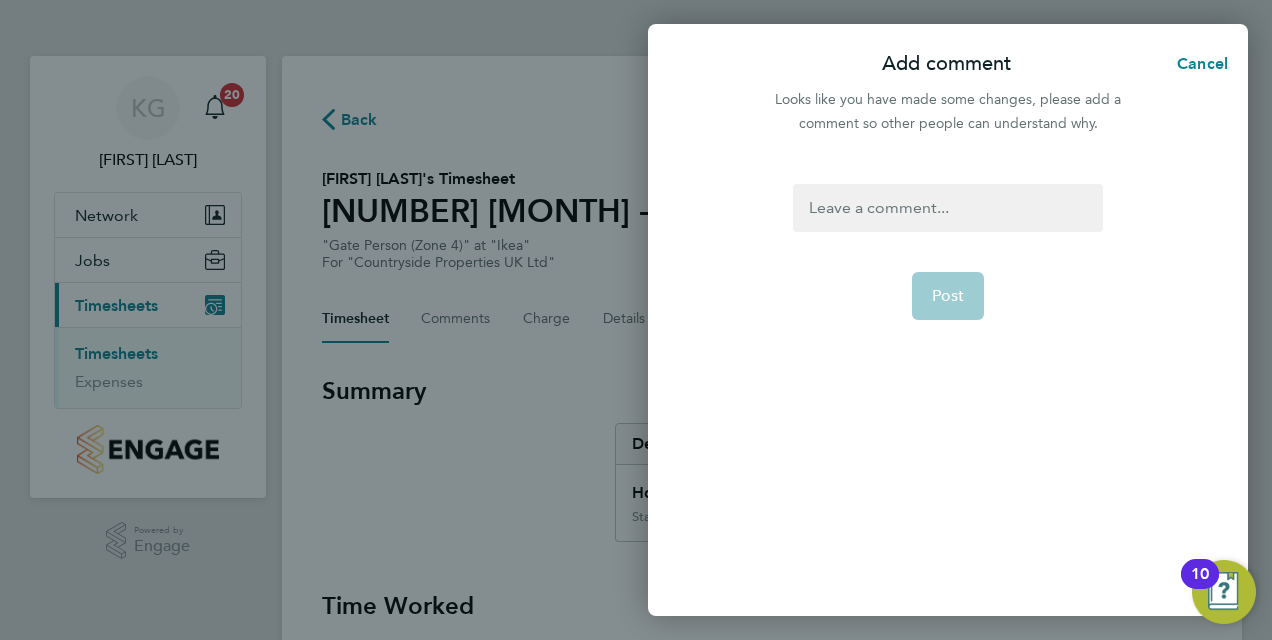 click at bounding box center [947, 208] 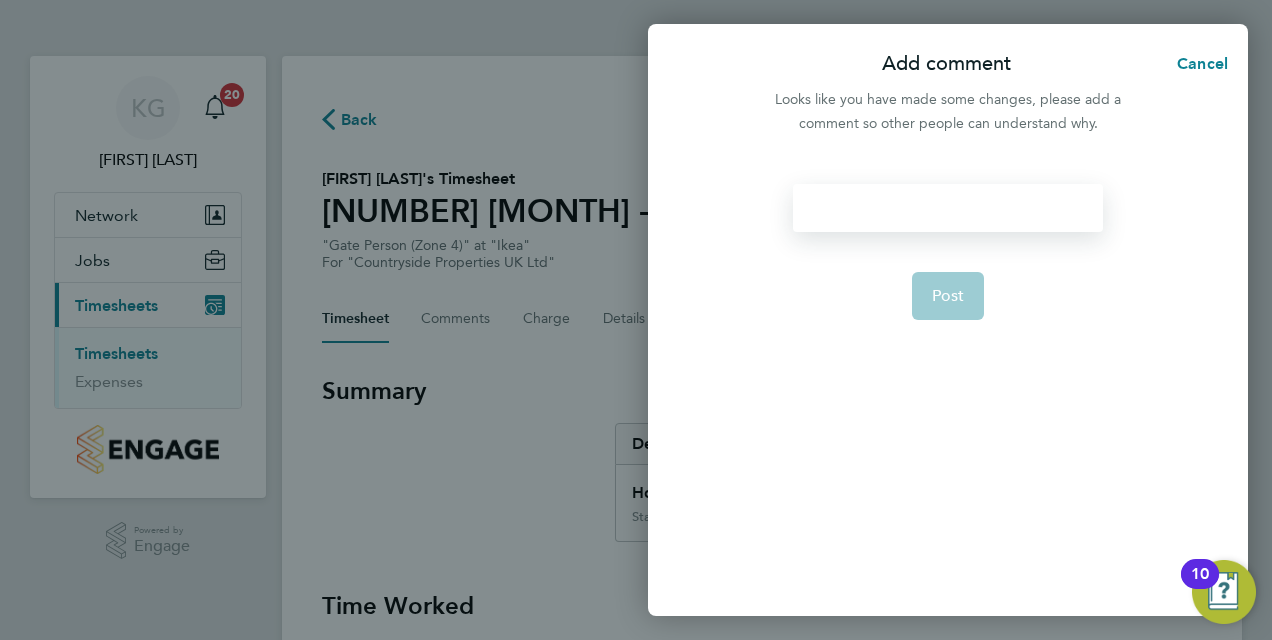 click at bounding box center (947, 208) 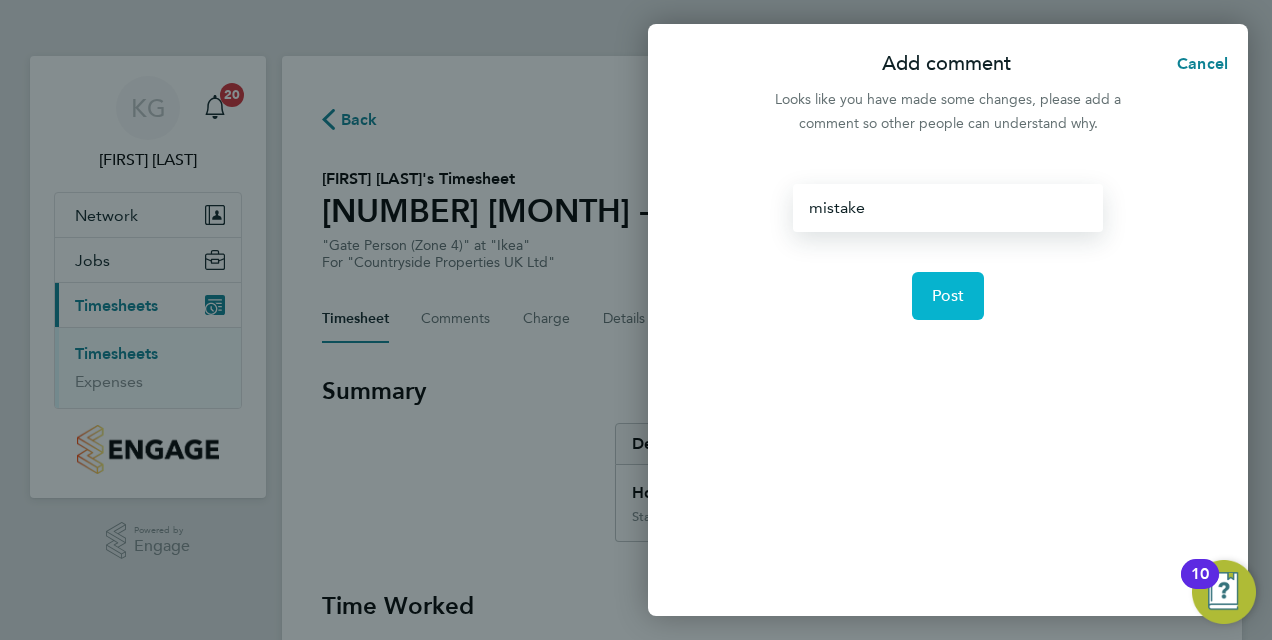 click on "Post" 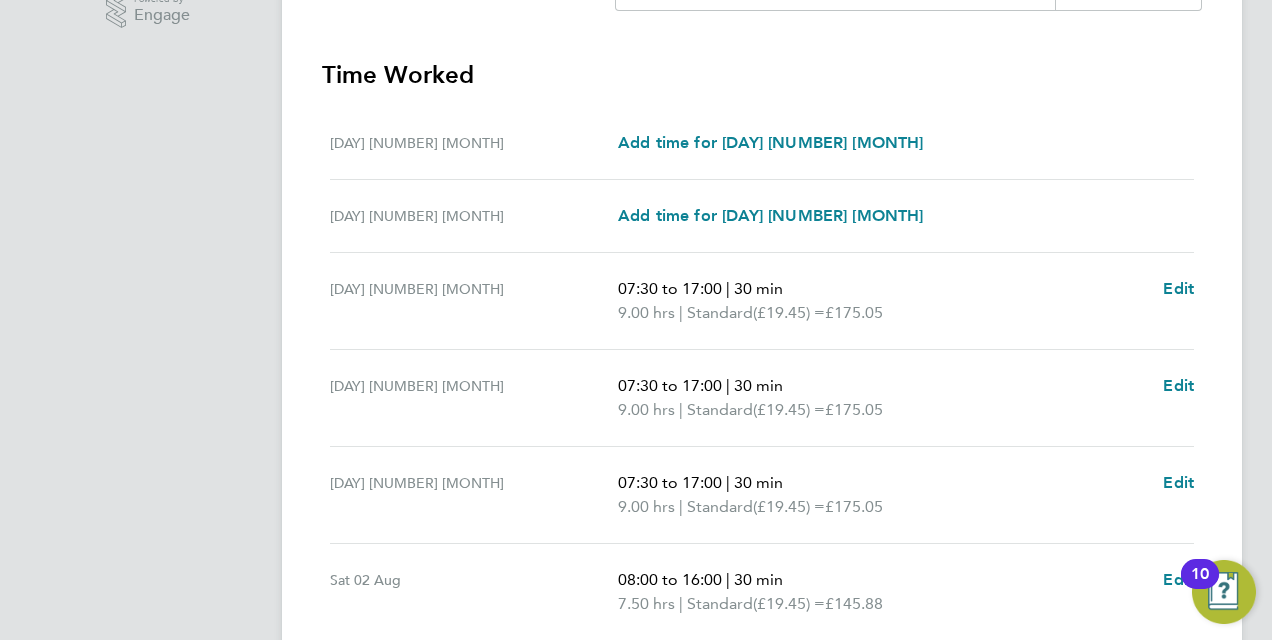 scroll, scrollTop: 777, scrollLeft: 0, axis: vertical 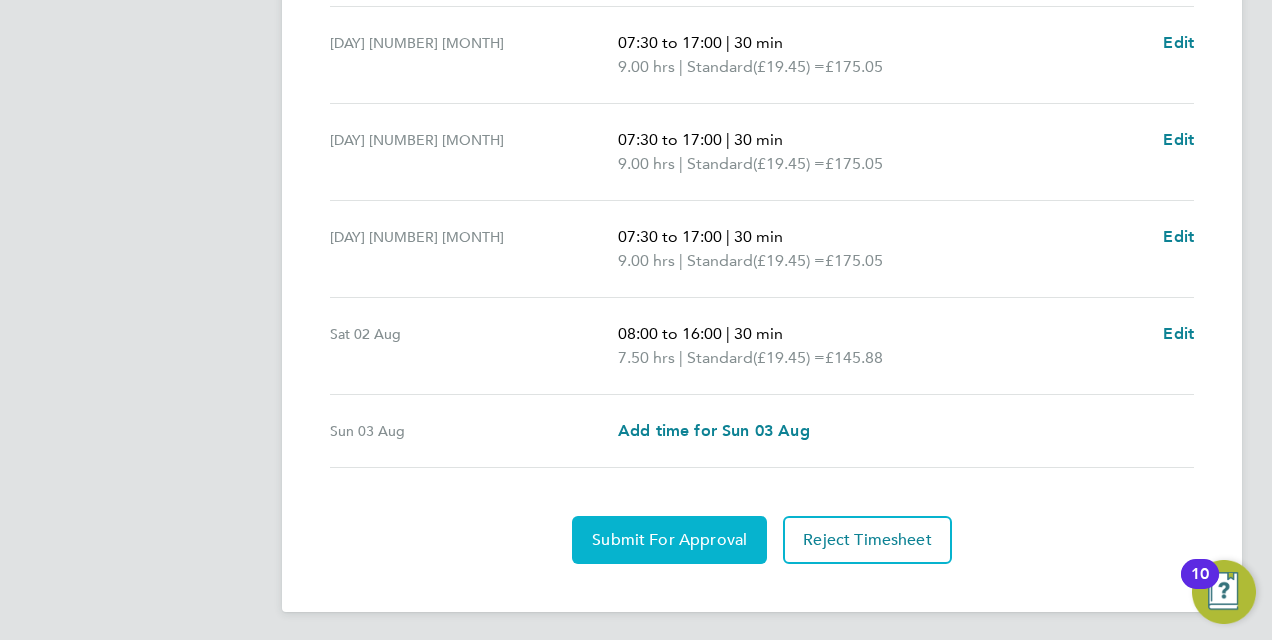 click on "Submit For Approval" 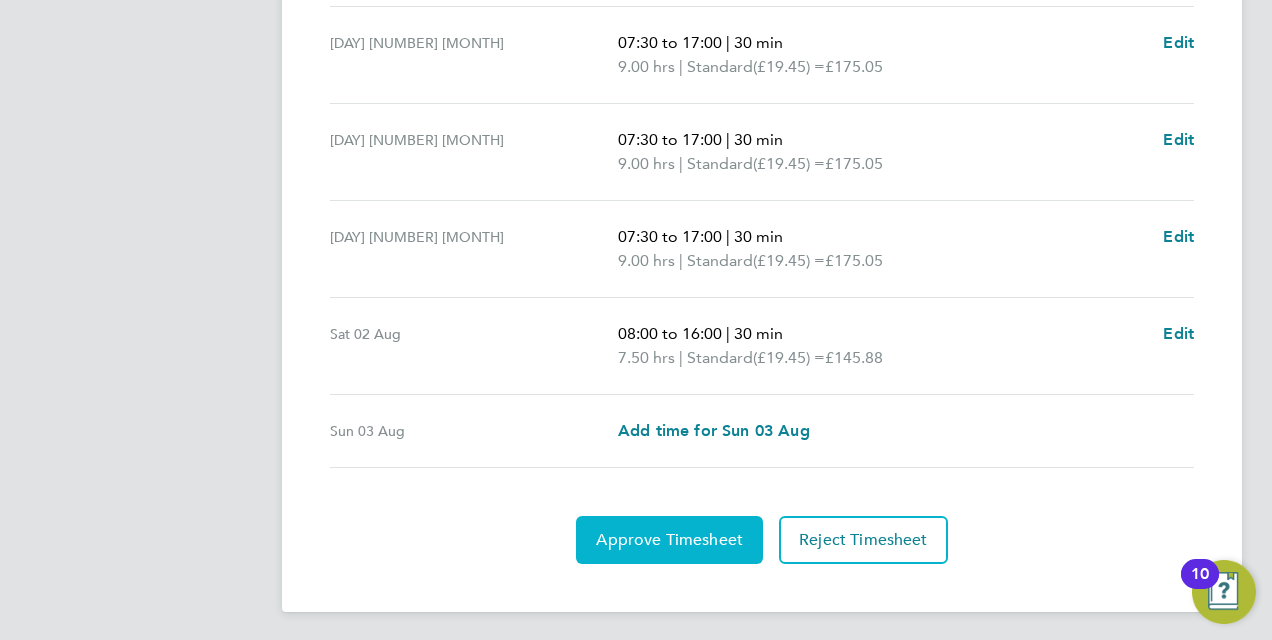 click on "Approve Timesheet" 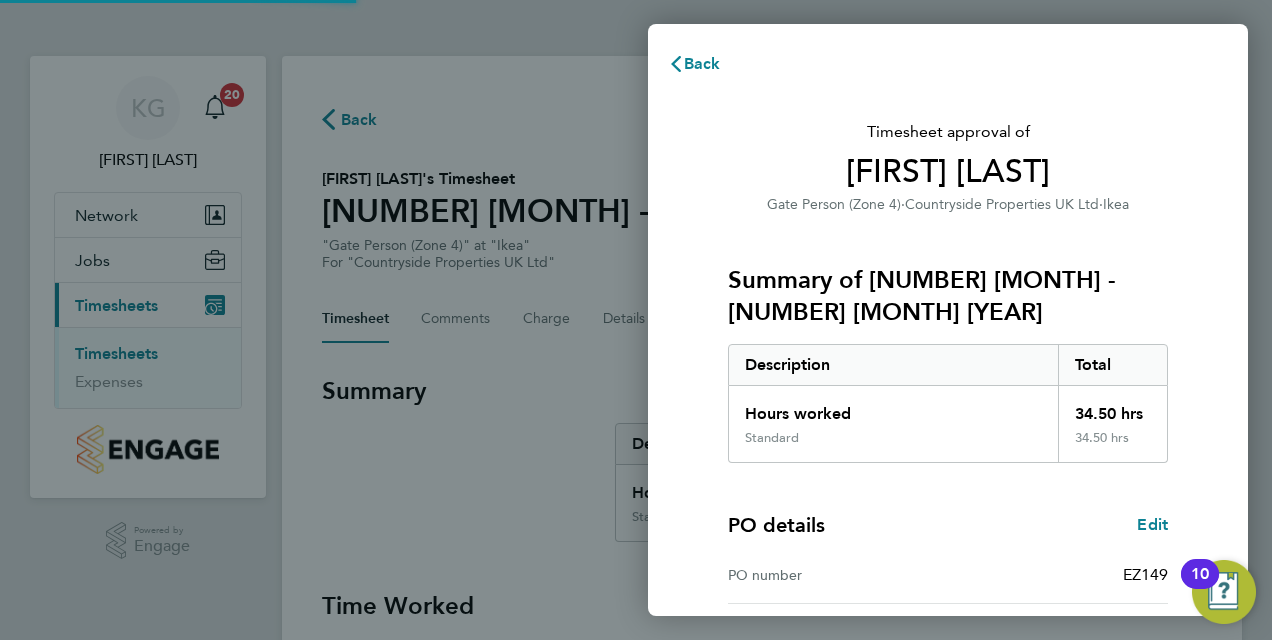 scroll, scrollTop: 0, scrollLeft: 0, axis: both 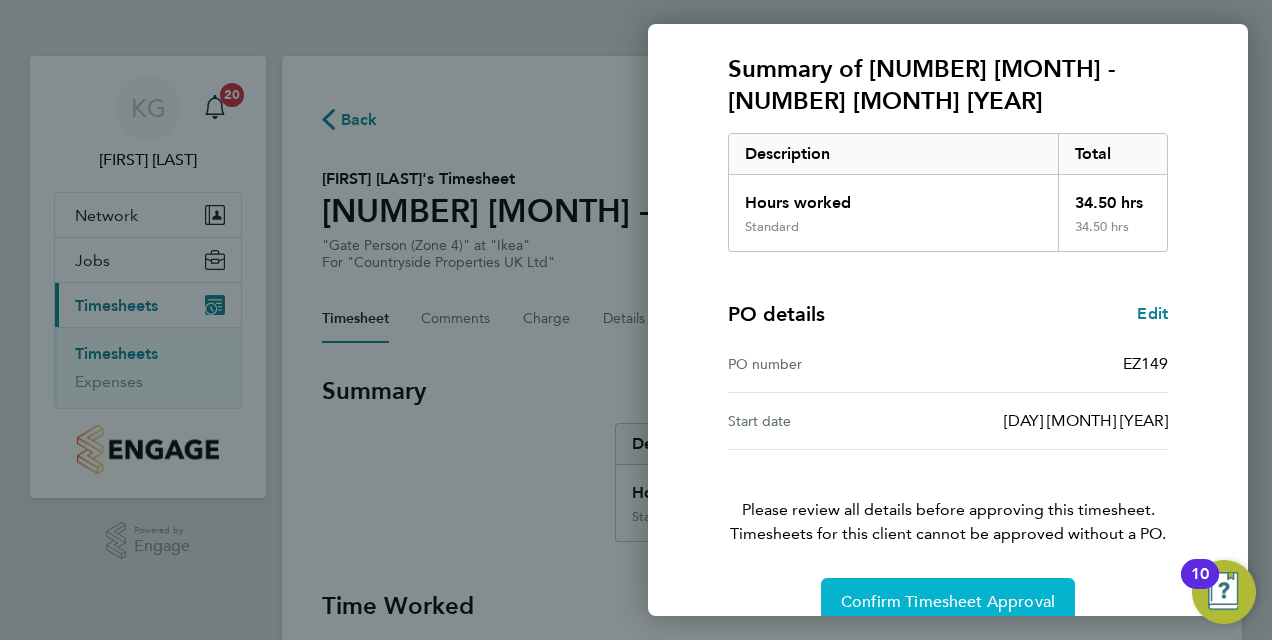 click on "Confirm Timesheet Approval" 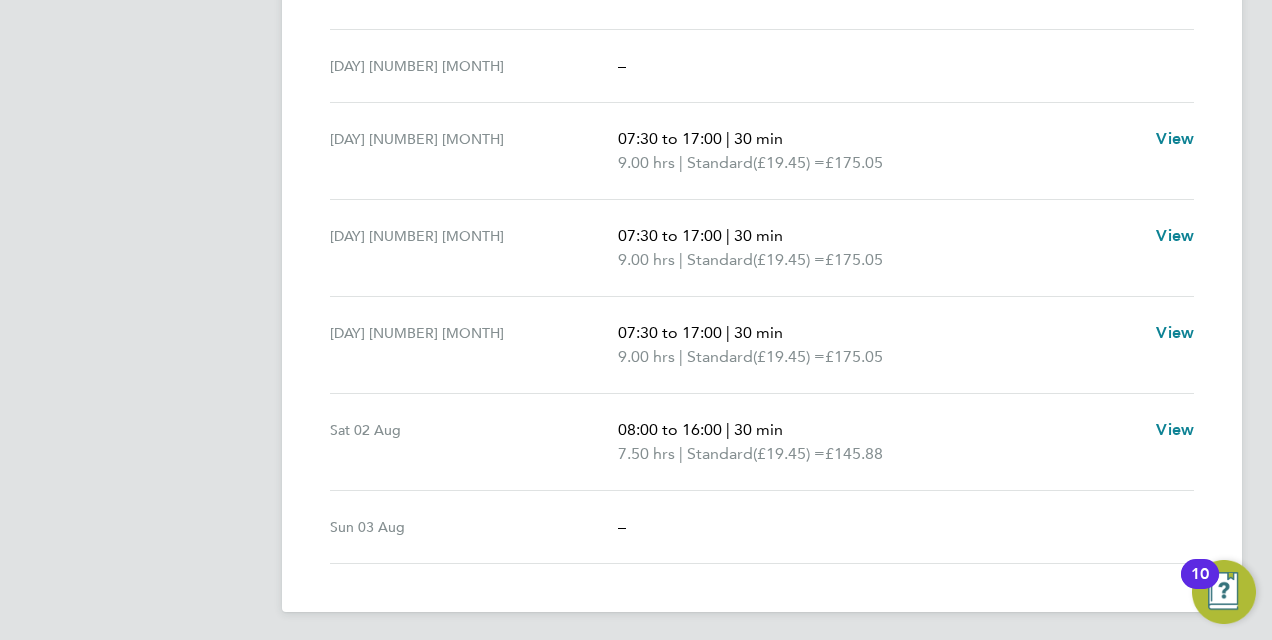 scroll, scrollTop: 0, scrollLeft: 0, axis: both 